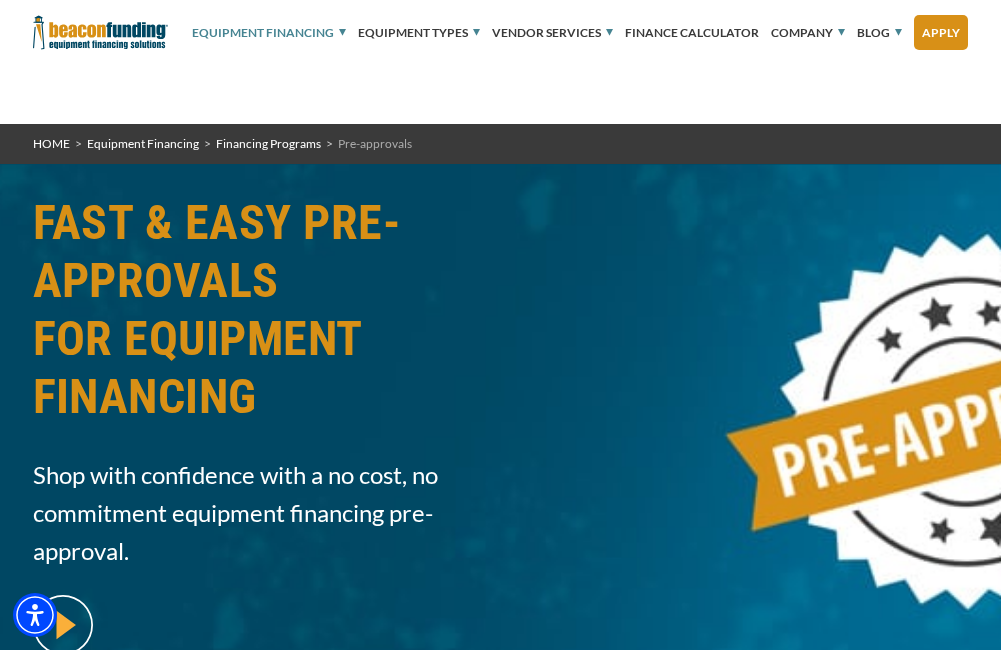 scroll, scrollTop: 700, scrollLeft: 0, axis: vertical 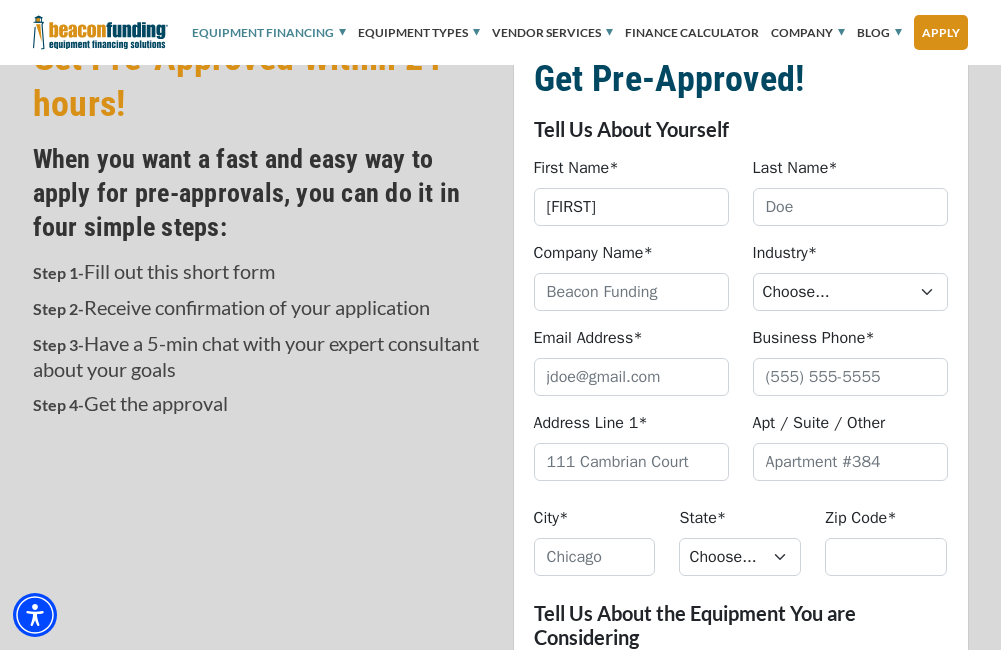 type on "[FIRST]" 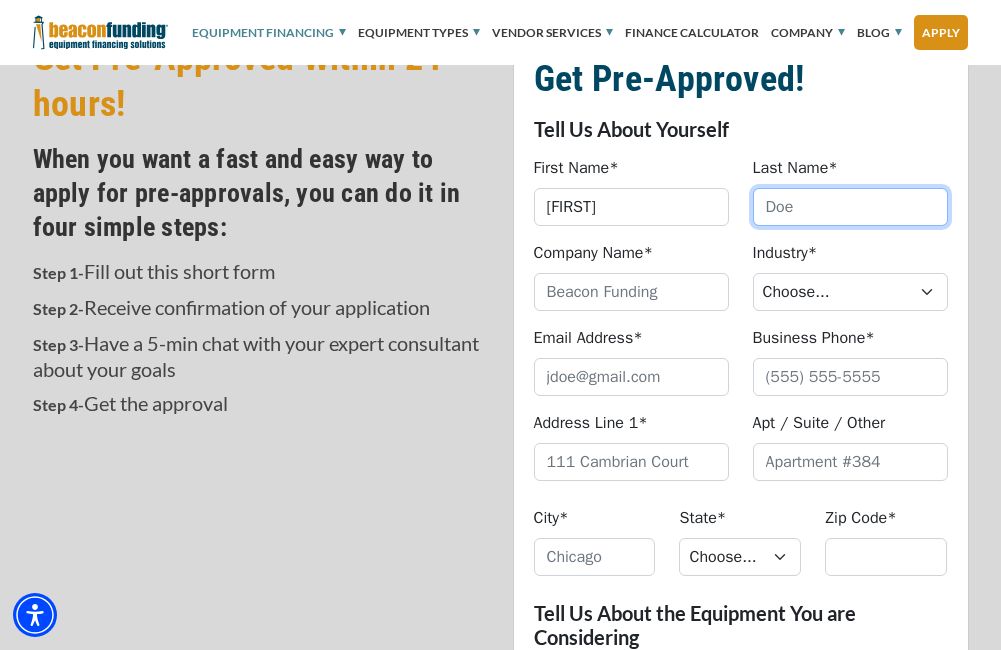 click on "Last Name*" at bounding box center (850, 207) 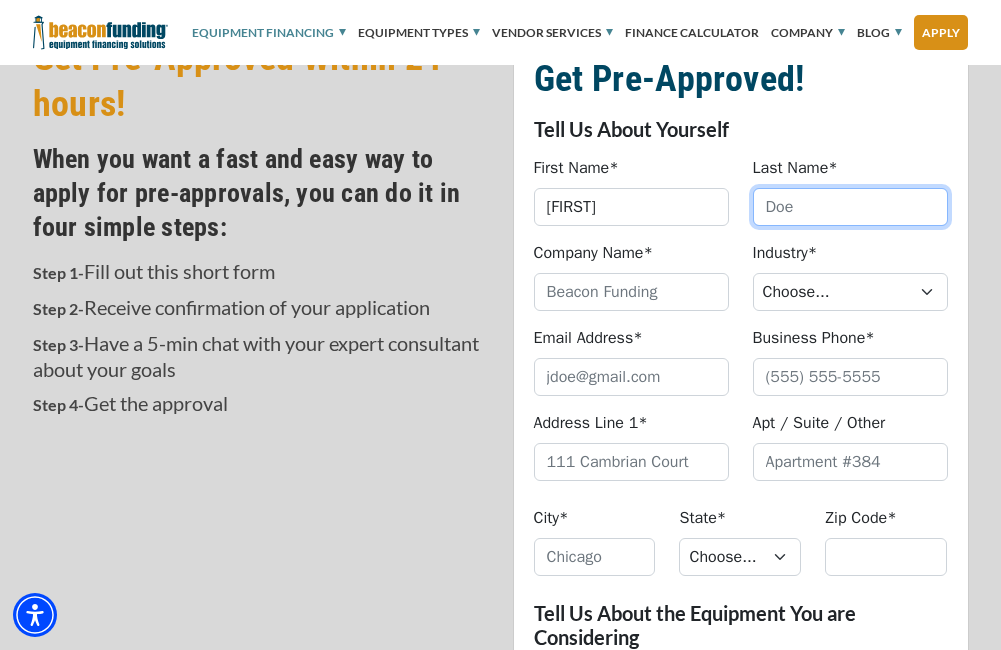 scroll, scrollTop: 700, scrollLeft: 0, axis: vertical 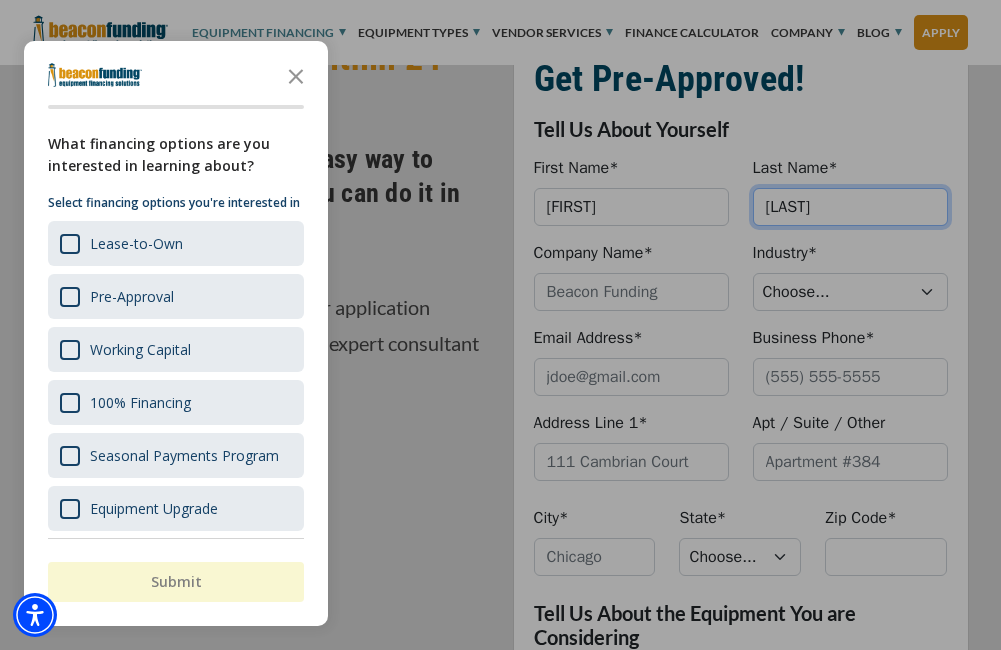 type on "[LAST]" 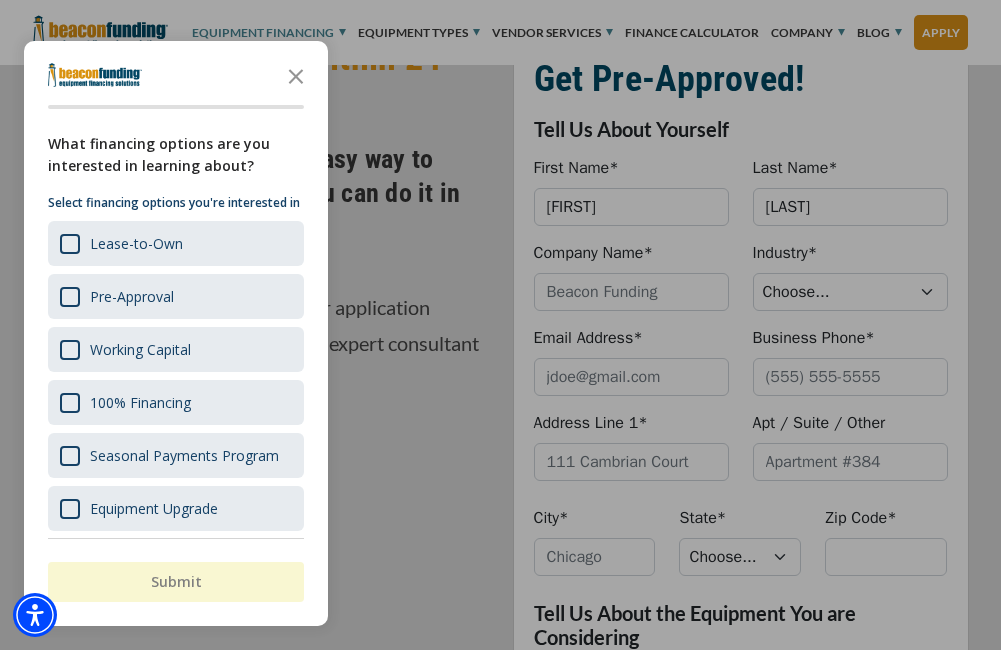 click at bounding box center [500, 325] 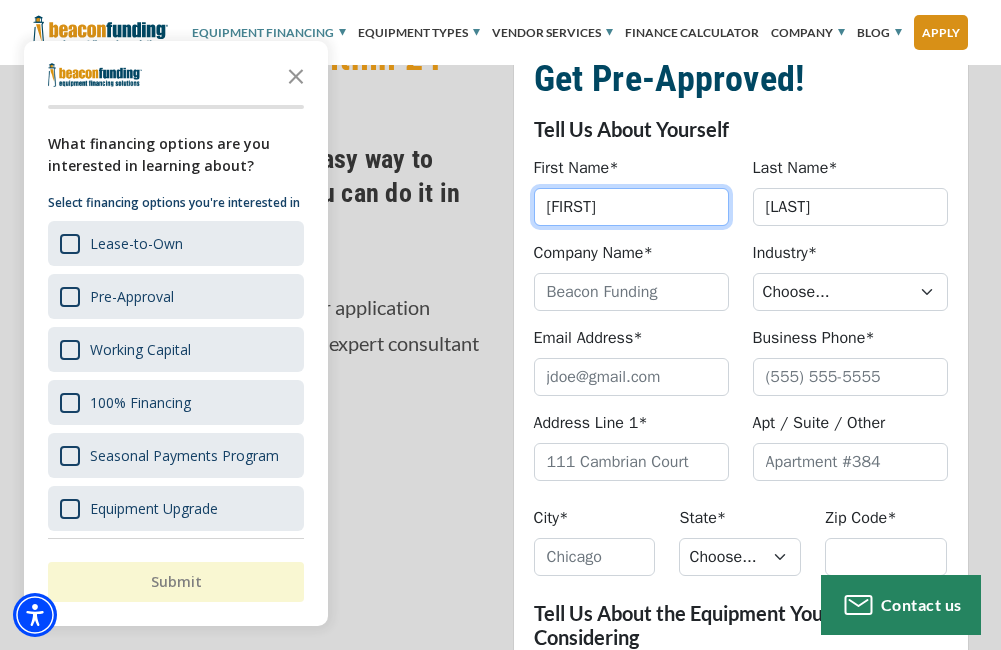 click on "[FIRST]" at bounding box center [631, 207] 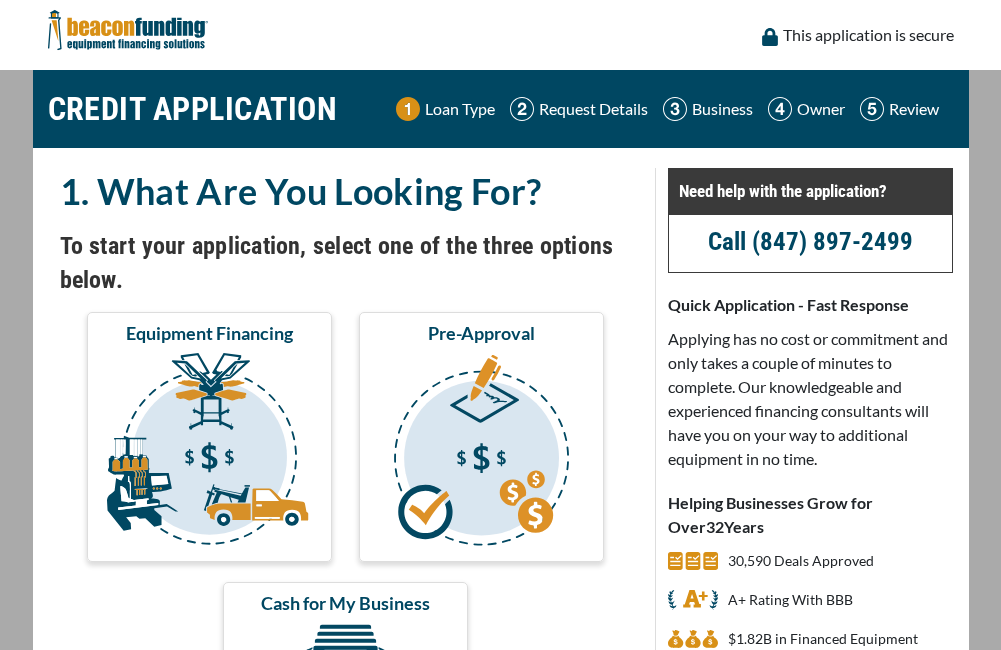 scroll, scrollTop: 0, scrollLeft: 0, axis: both 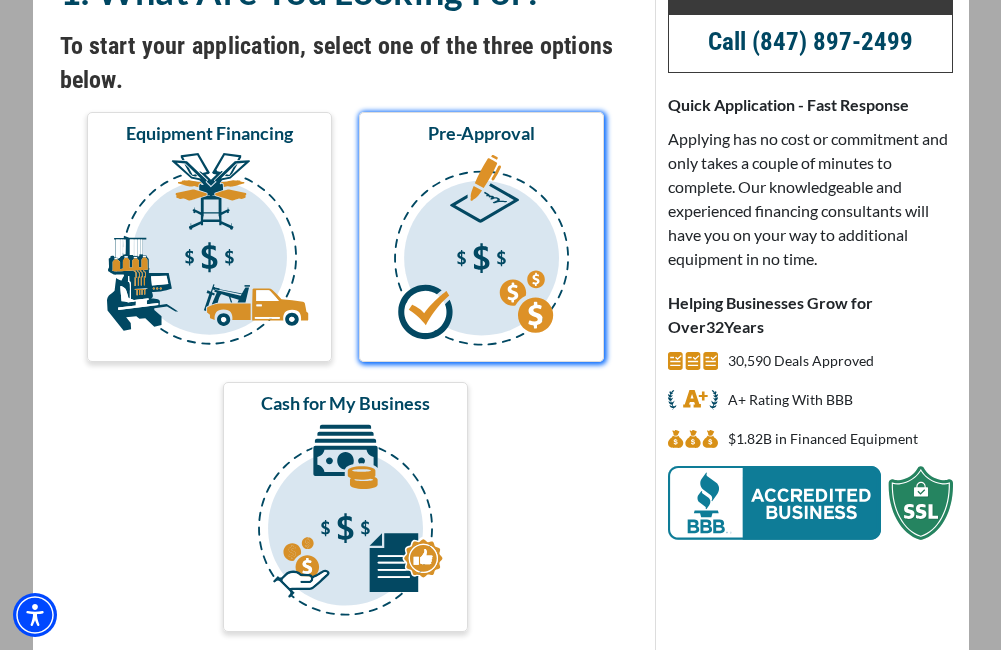 click at bounding box center (481, 253) 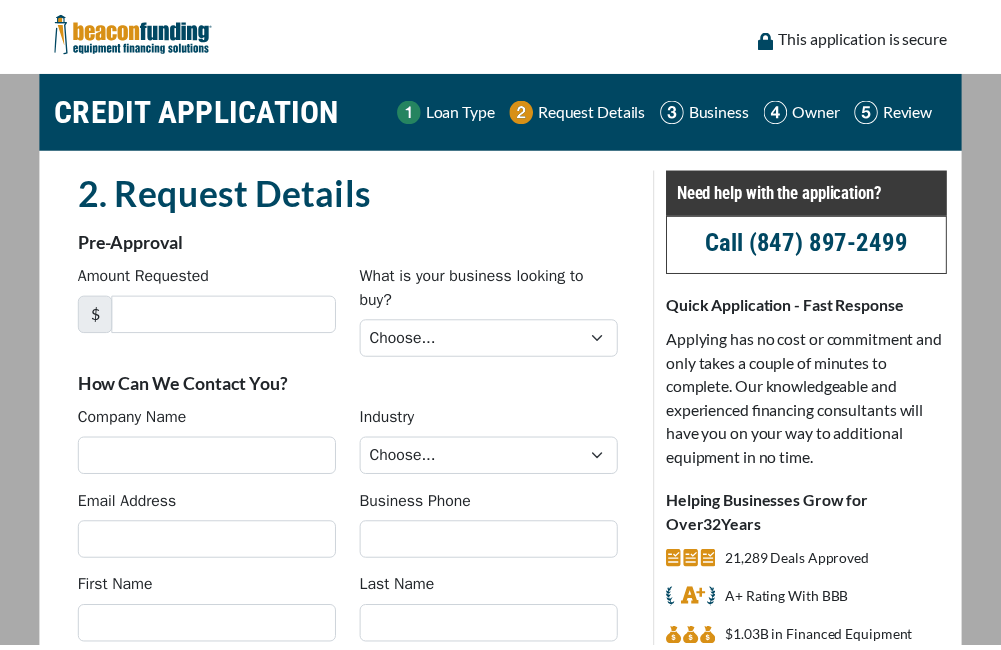 scroll, scrollTop: 0, scrollLeft: 0, axis: both 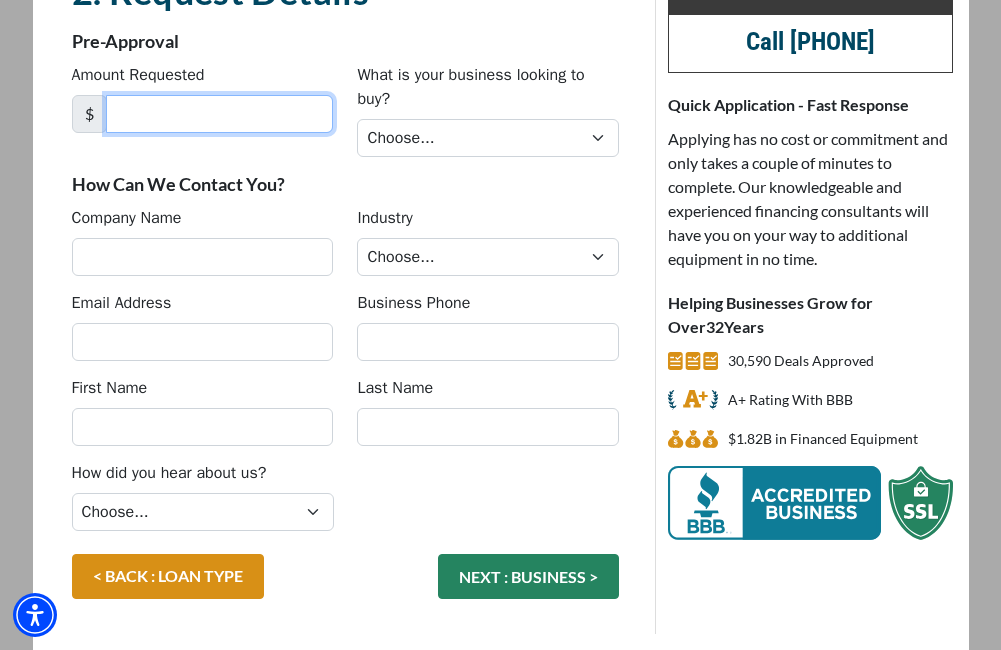click on "Amount Requested" at bounding box center [220, 114] 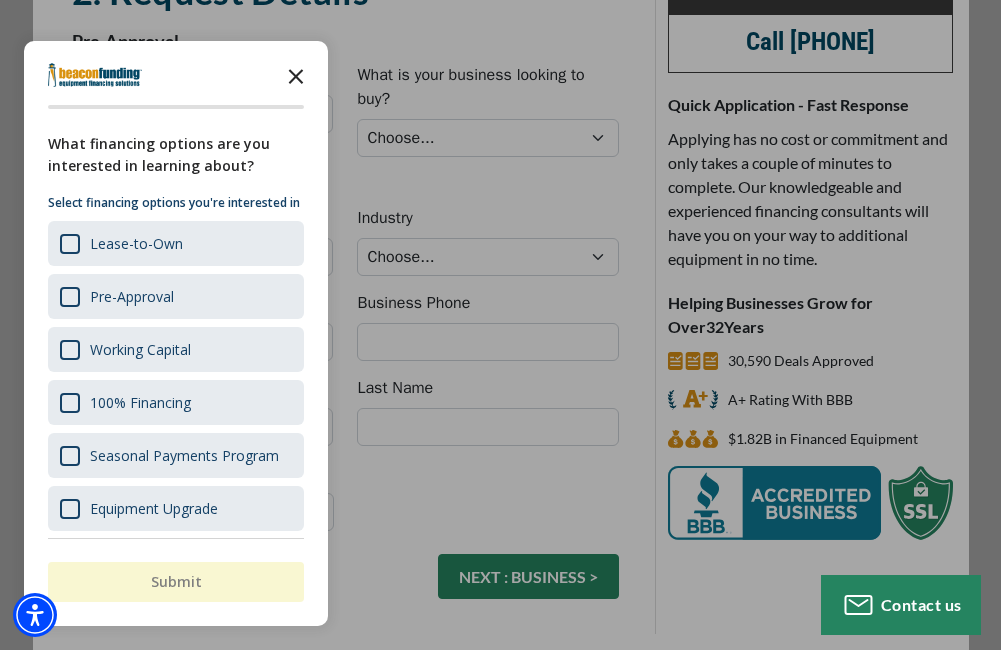 click 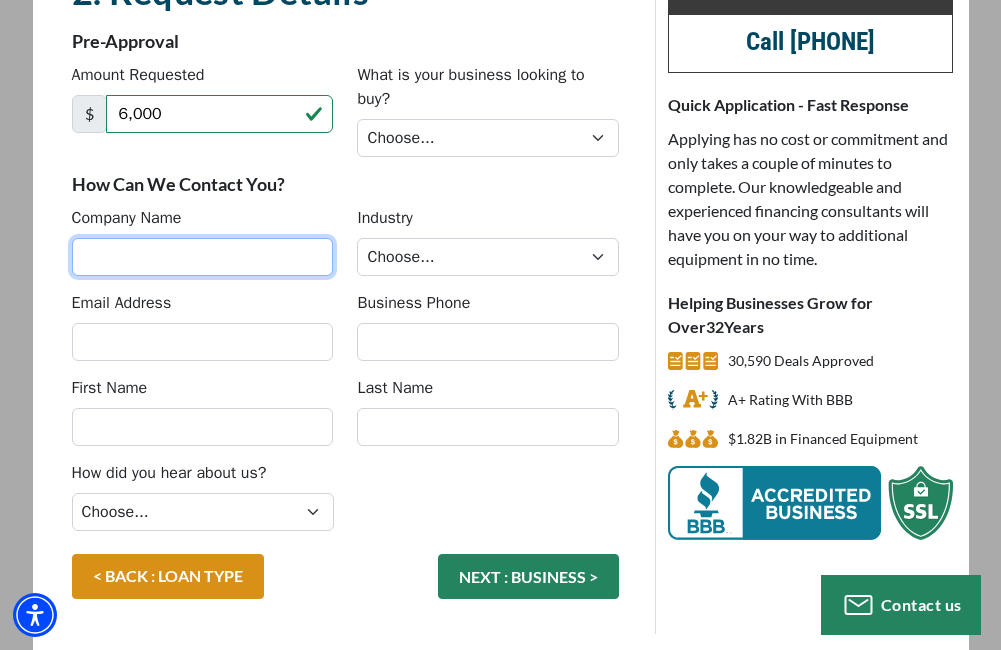 click on "Company Name" at bounding box center (203, 257) 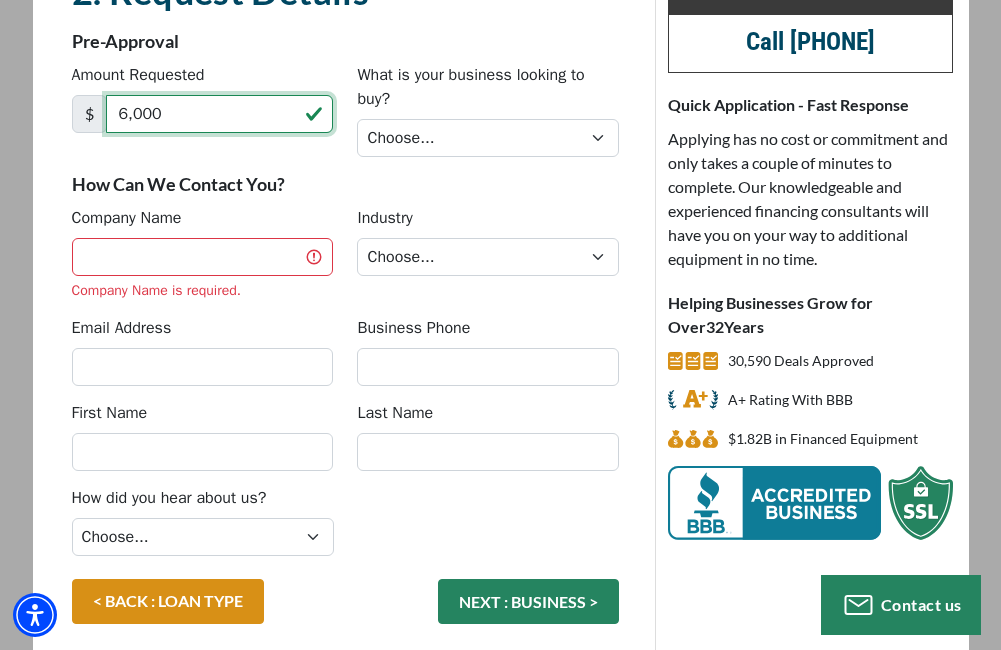 click on "6,000" at bounding box center [220, 114] 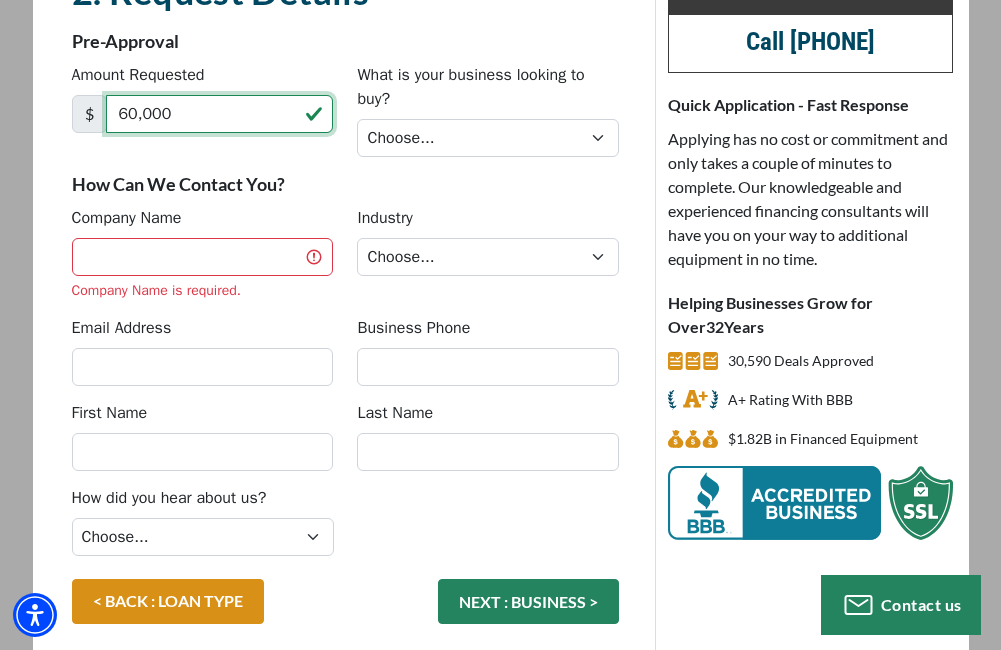 type on "60,000" 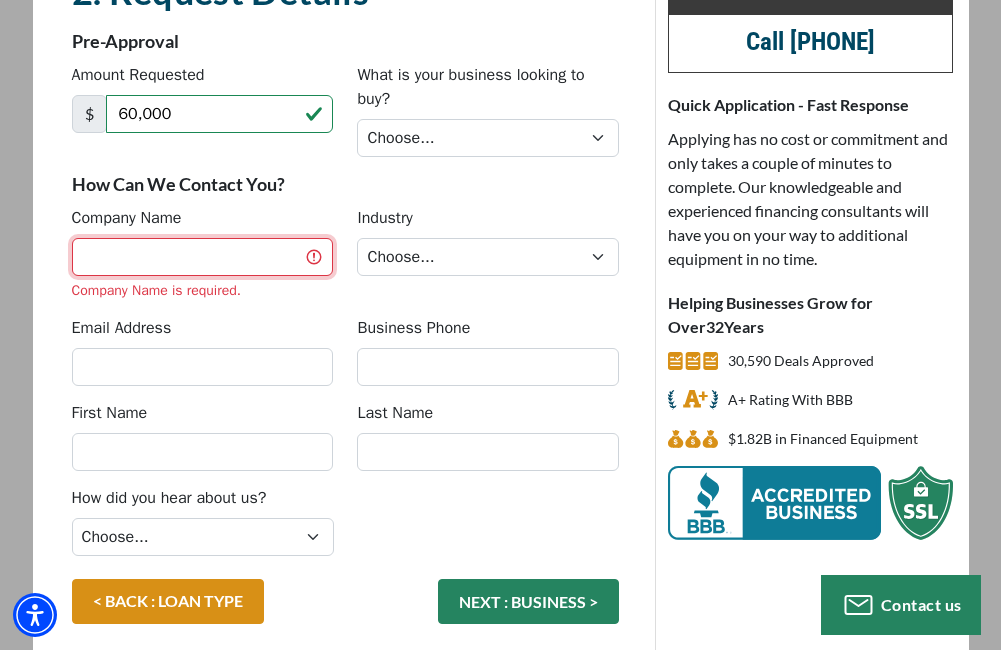 click on "Company Name" at bounding box center (203, 257) 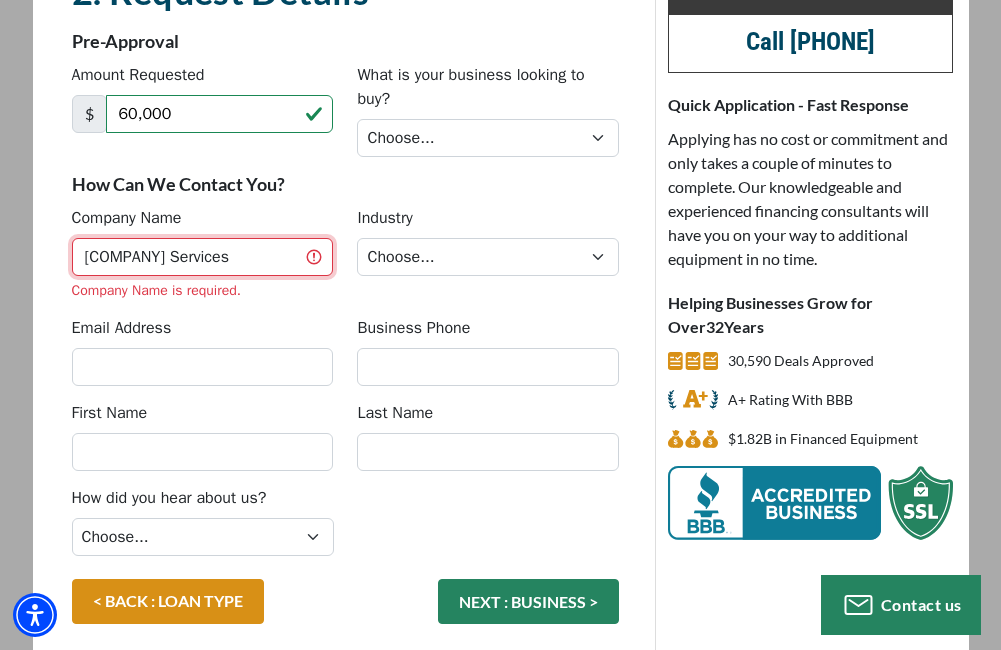 type on "Padilla Towing Services" 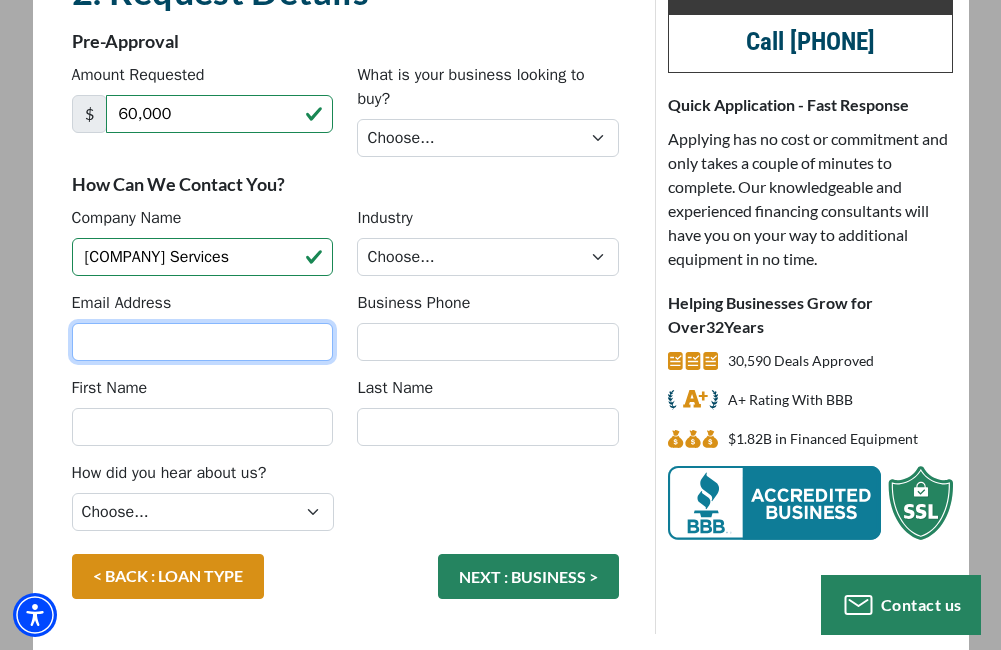 click on "Email Address
Business Phone" at bounding box center [346, 333] 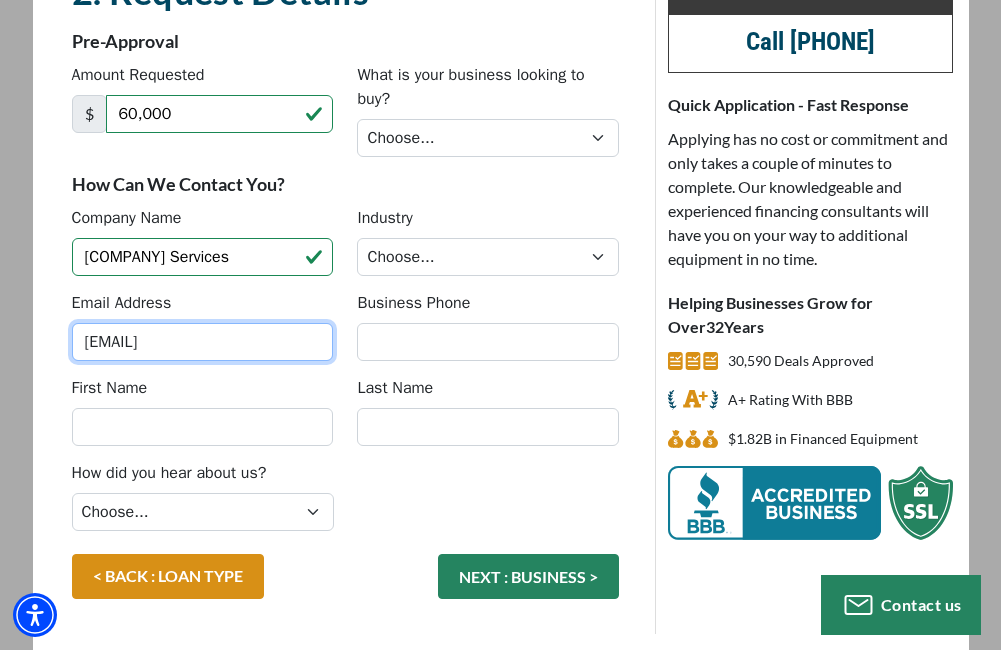 type on "ofeliavel@yahoo.com" 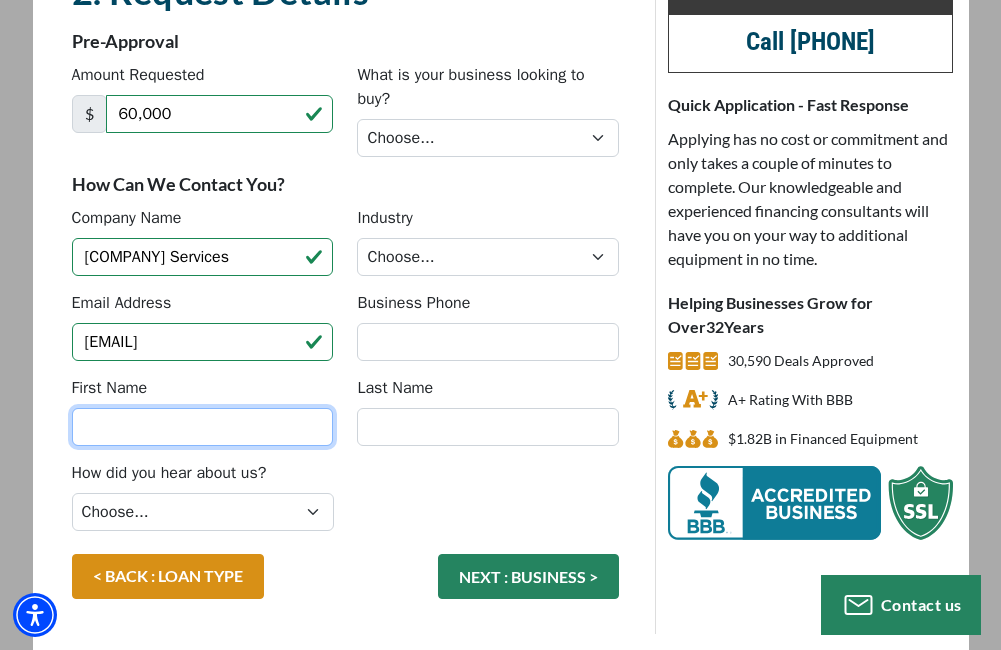 click on "First Name" at bounding box center (203, 427) 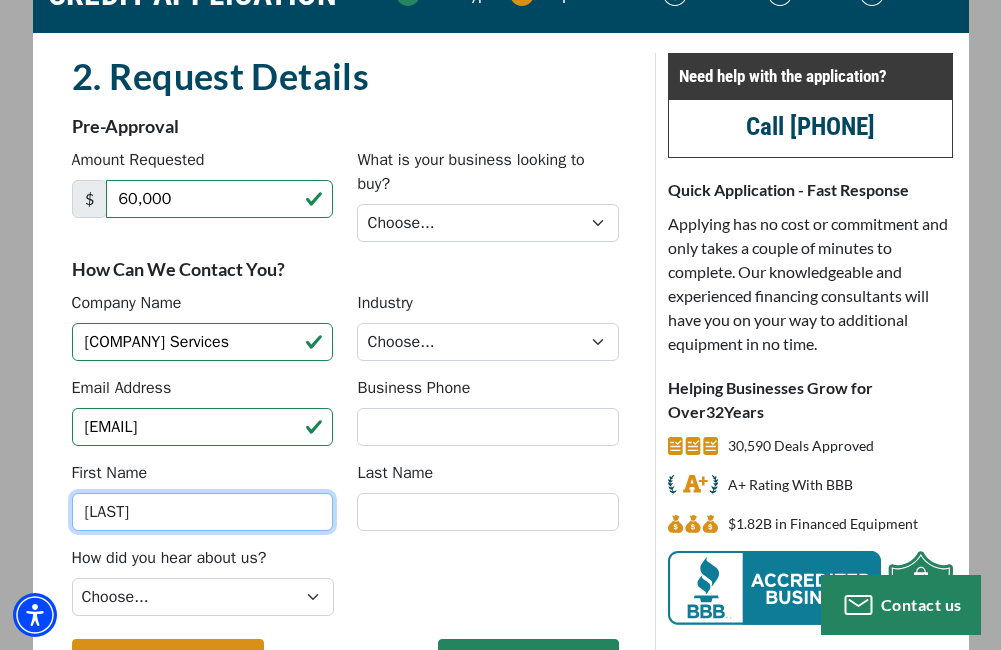 scroll, scrollTop: 100, scrollLeft: 0, axis: vertical 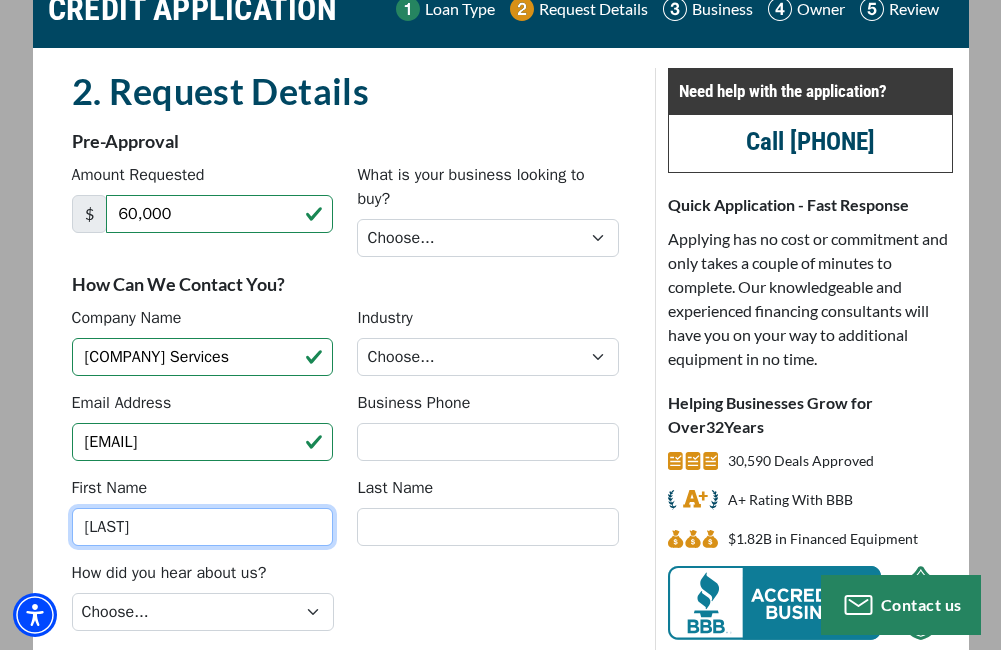 type on "Martin" 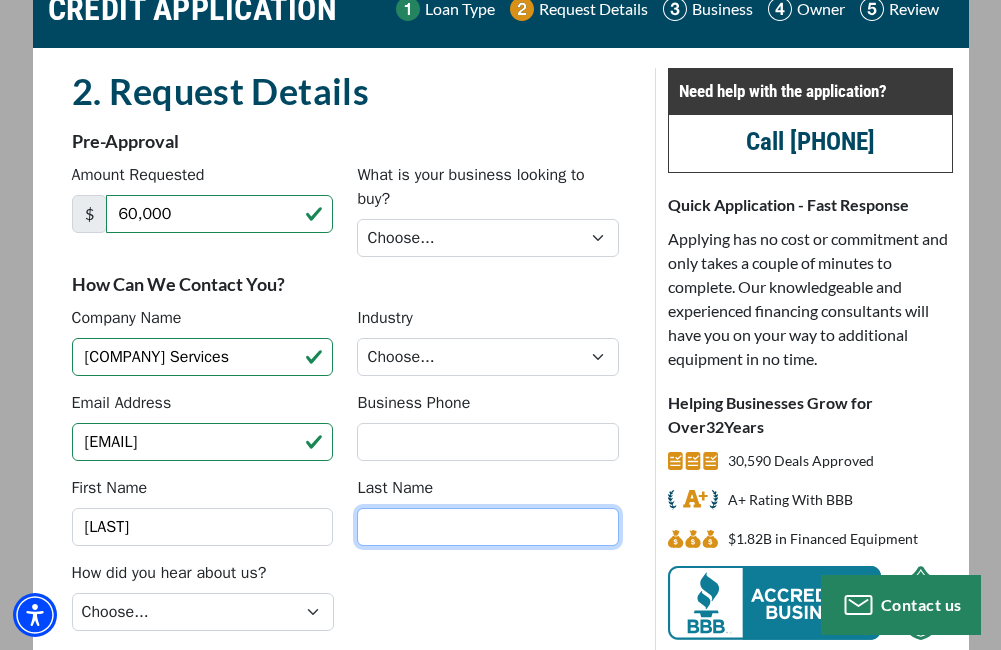 click on "Last Name" at bounding box center [488, 527] 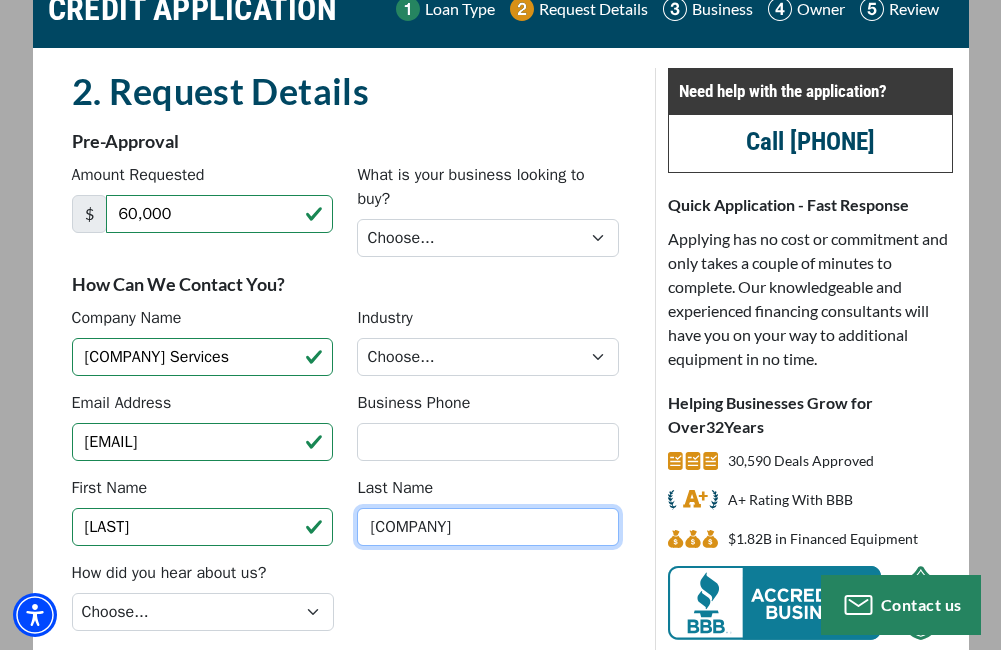type on "[LAST]" 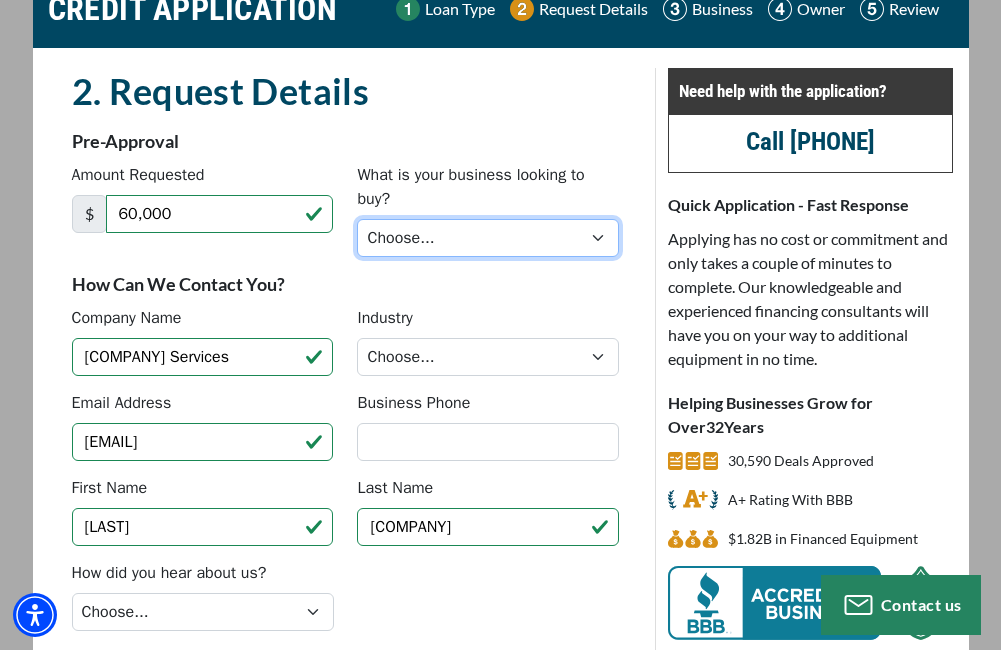 click on "Choose...
Backhoe
Boom/Bucket Truck
Chipper
Commercial Mower
Crane
DTG/DTF Printing
Embroidery
Excavator
Landscape Truck/Equipment
Other
Other Commercial Truck
Other Decorated Apparel
Screen Printing
Septic Pumper Truck
Skid Steer
Stump Grinder
Tow Truck
Tractor
Trailer
Trencher
Wheel Loader" at bounding box center [488, 238] 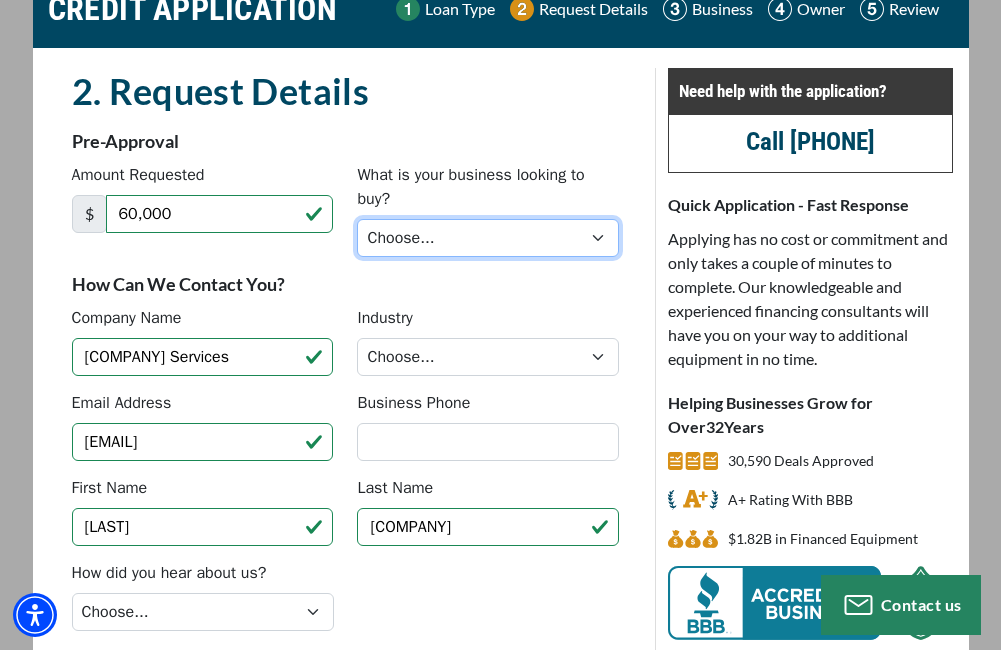 select on "5" 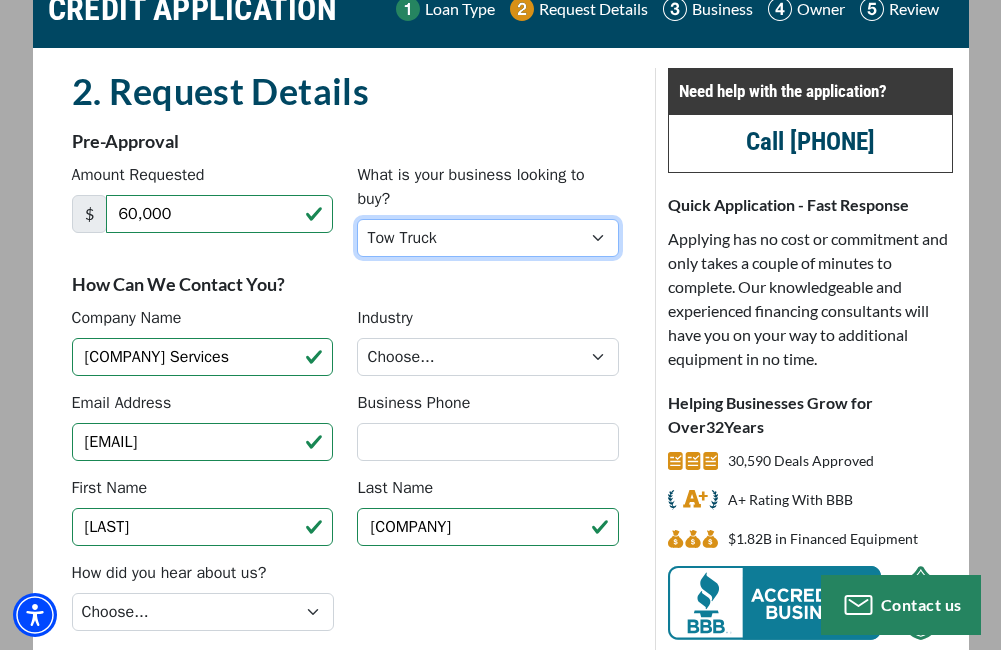 click on "Choose...
Backhoe
Boom/Bucket Truck
Chipper
Commercial Mower
Crane
DTG/DTF Printing
Embroidery
Excavator
Landscape Truck/Equipment
Other
Other Commercial Truck
Other Decorated Apparel
Screen Printing
Septic Pumper Truck
Skid Steer
Stump Grinder
Tow Truck
Tractor
Trailer
Trencher
Wheel Loader" at bounding box center [488, 238] 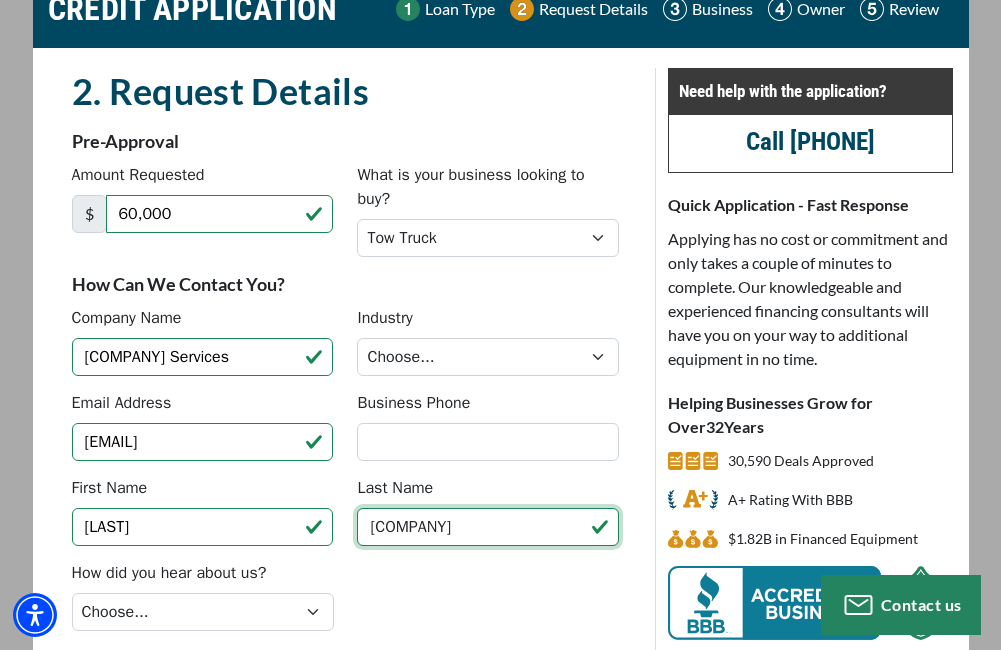 click on "[LAST]" at bounding box center [488, 527] 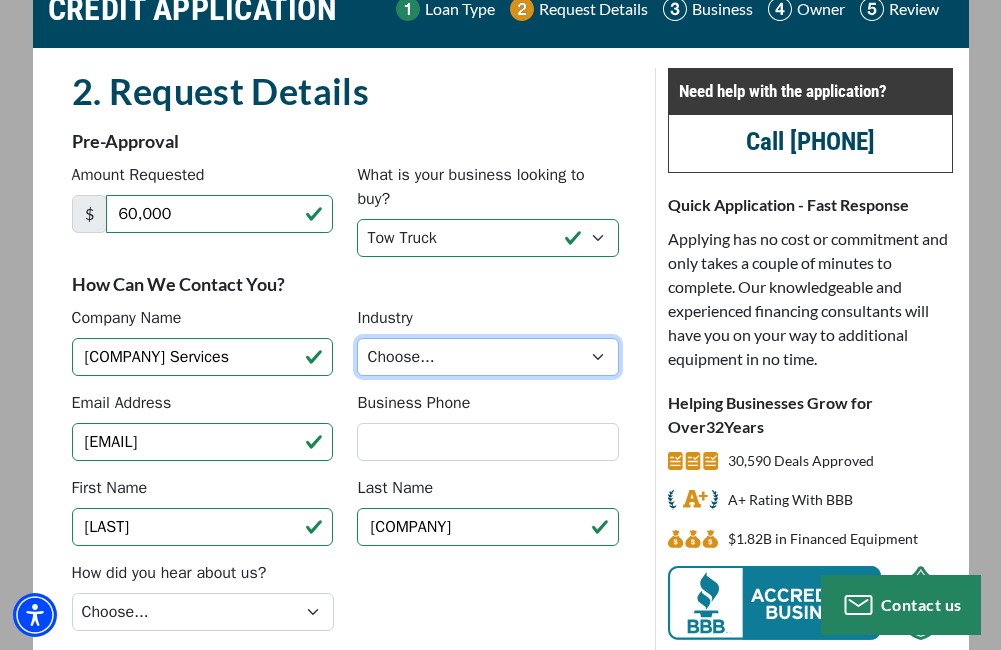 click on "Choose...
Towing
Landscape/Hardscape
Decorated Apparel
Septic
Light Construction
Other" at bounding box center (488, 357) 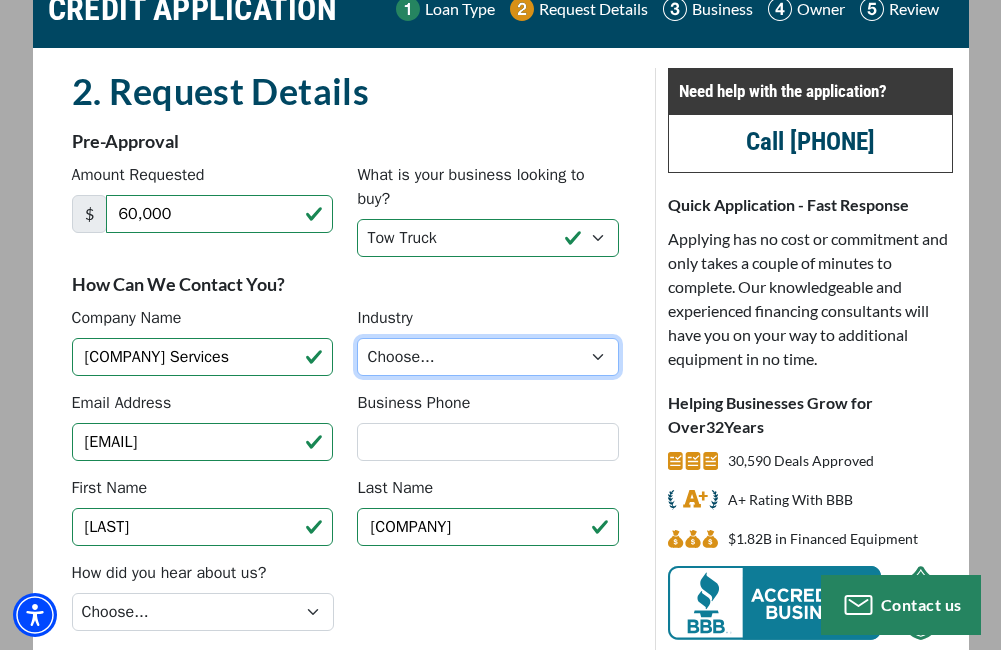 select on "1" 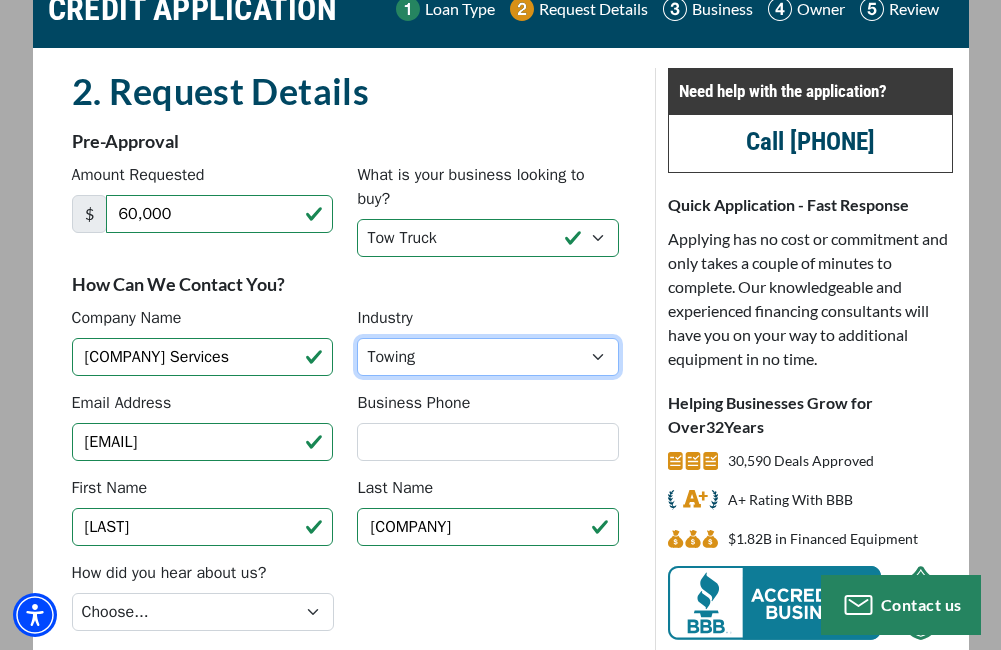 click on "Choose...
Towing
Landscape/Hardscape
Decorated Apparel
Septic
Light Construction
Other" at bounding box center (488, 357) 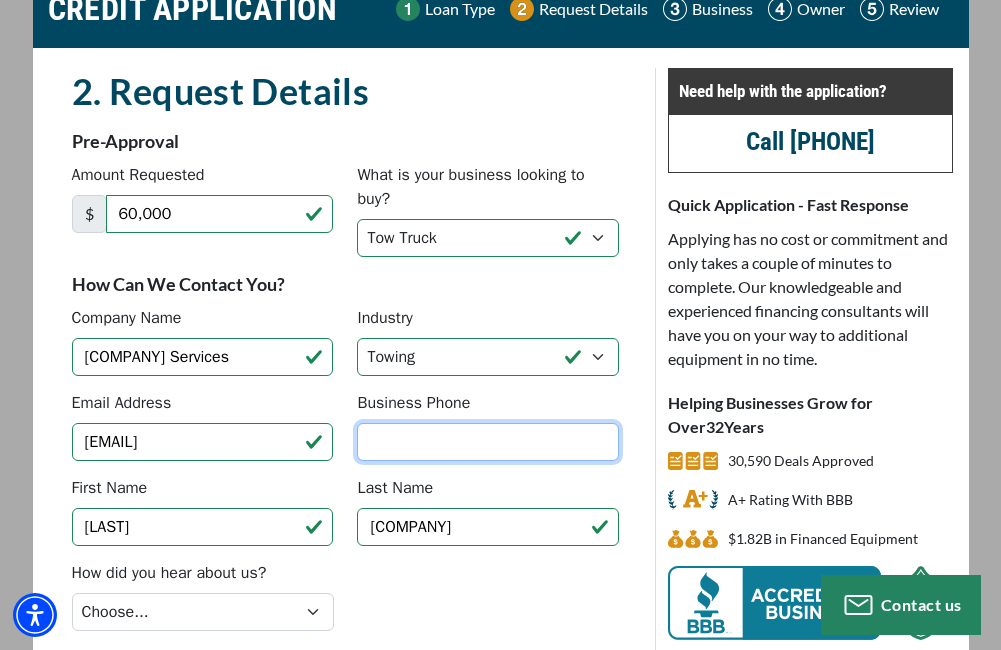 click on "Business Phone" at bounding box center (488, 442) 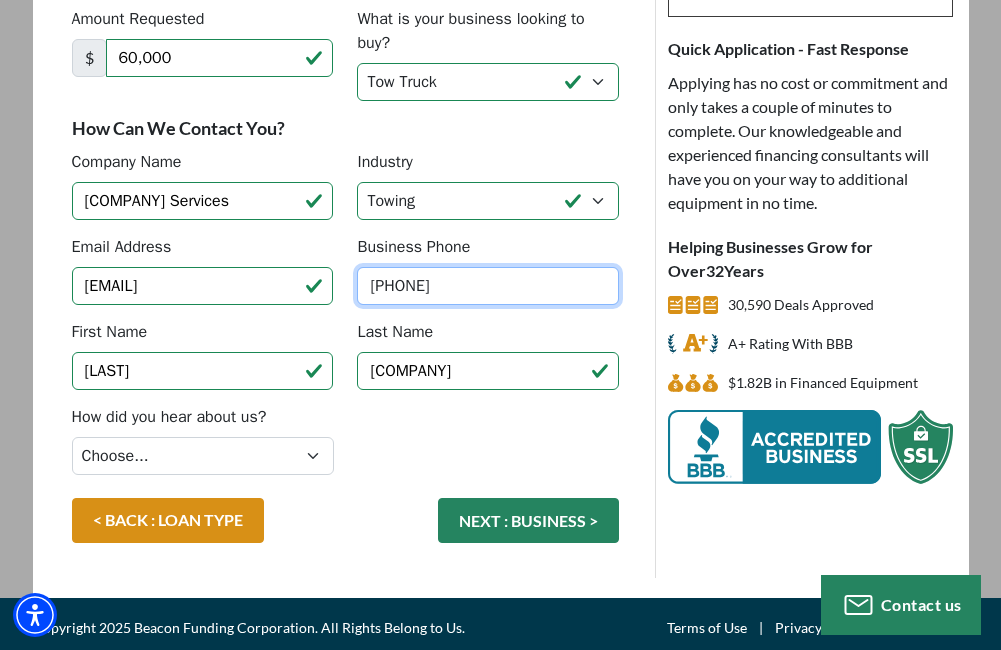 scroll, scrollTop: 264, scrollLeft: 0, axis: vertical 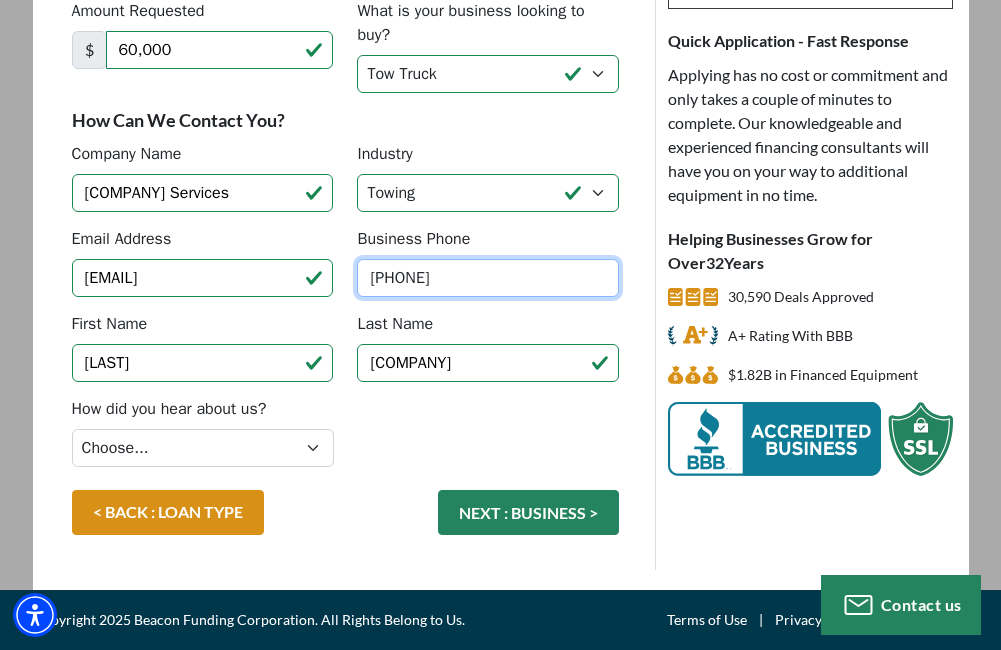 type on "[PHONE]" 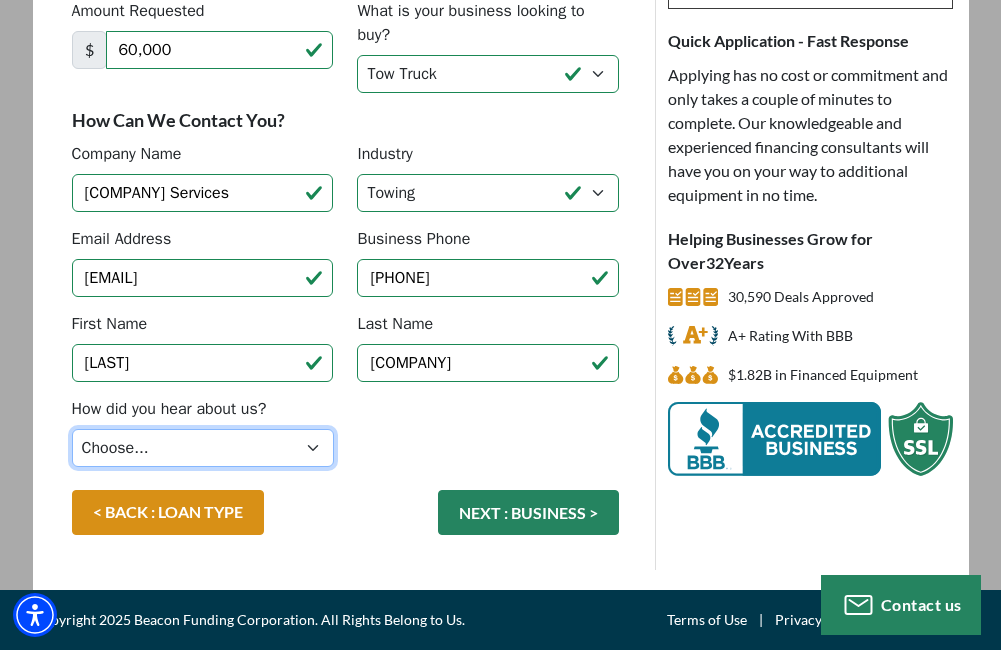 click on "Choose...
Internet Search
Vendor Referral
Word of Mouth
Client Referral
Email
Existing/Past Client
Facebook - Tow Truck to Buy & Sale
Telemarketing
Tradeshow
Motor Club Referral
Bank Refererral
Direct Mail
Magazine Ad
Other" at bounding box center (203, 448) 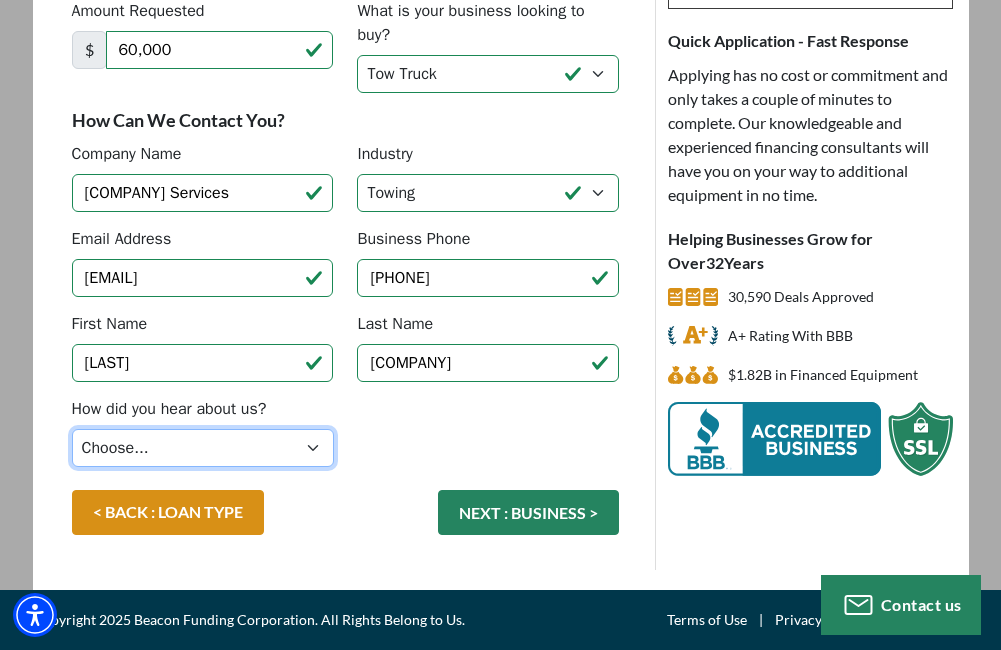select on "14" 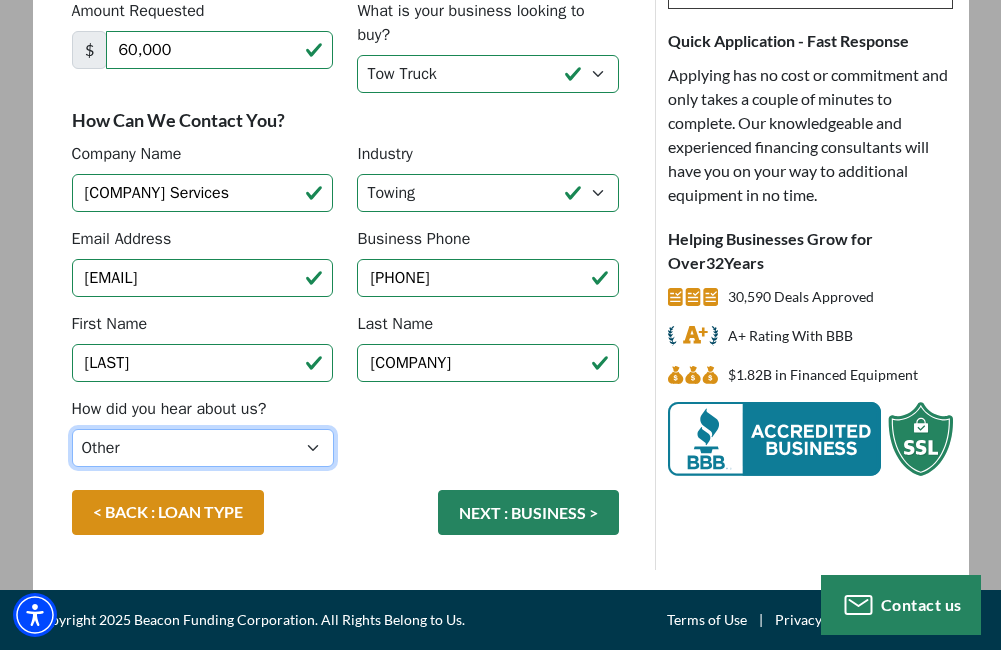 click on "Choose...
Internet Search
Vendor Referral
Word of Mouth
Client Referral
Email
Existing/Past Client
Facebook - Tow Truck to Buy & Sale
Telemarketing
Tradeshow
Motor Club Referral
Bank Refererral
Direct Mail
Magazine Ad
Other" at bounding box center (203, 448) 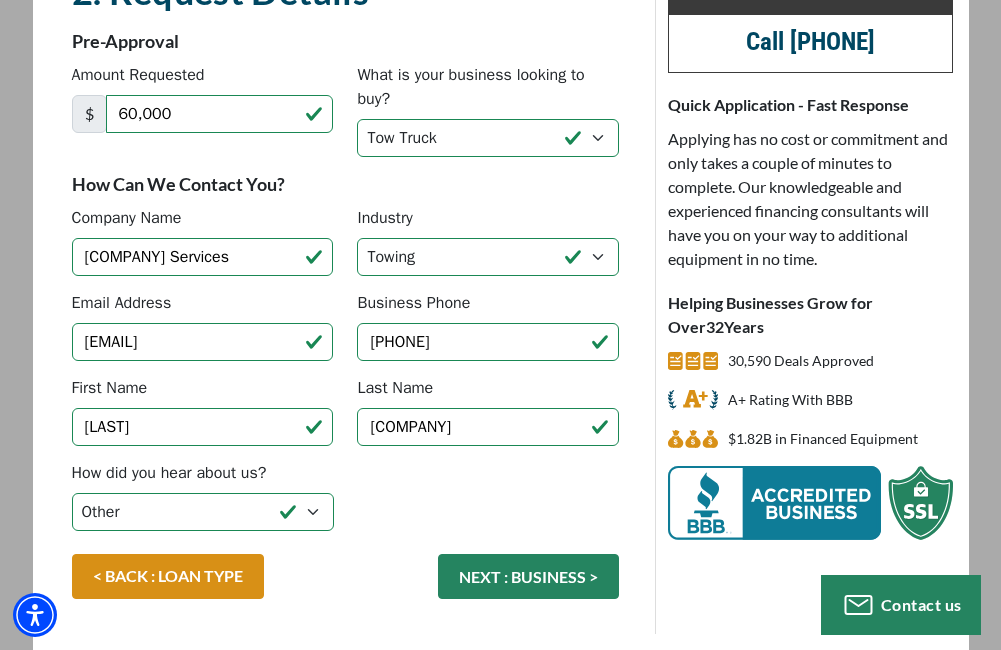 scroll, scrollTop: 264, scrollLeft: 0, axis: vertical 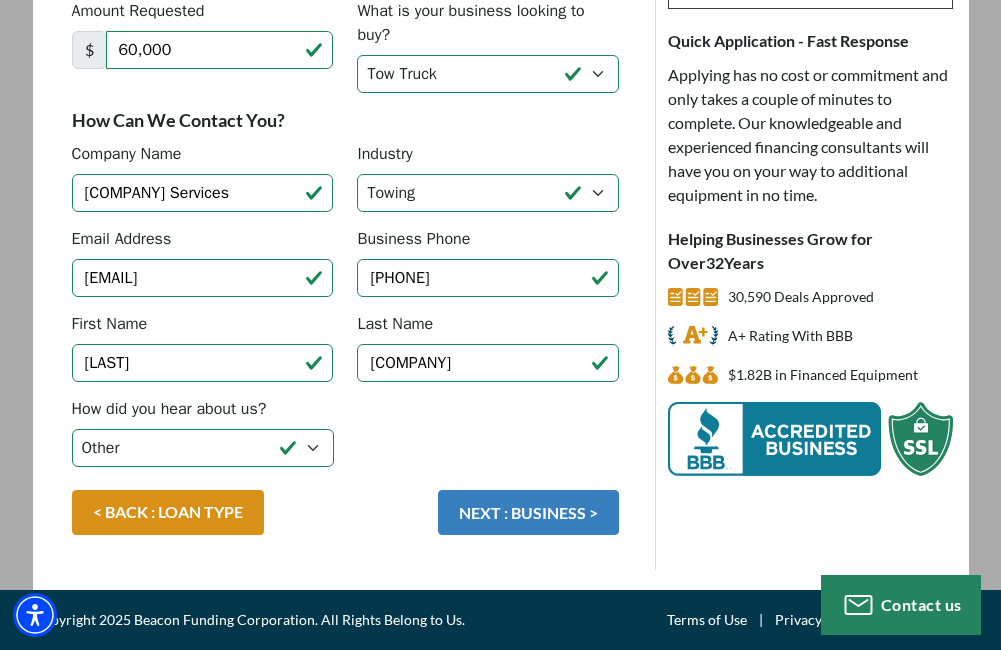 click on "NEXT : BUSINESS >" at bounding box center (528, 512) 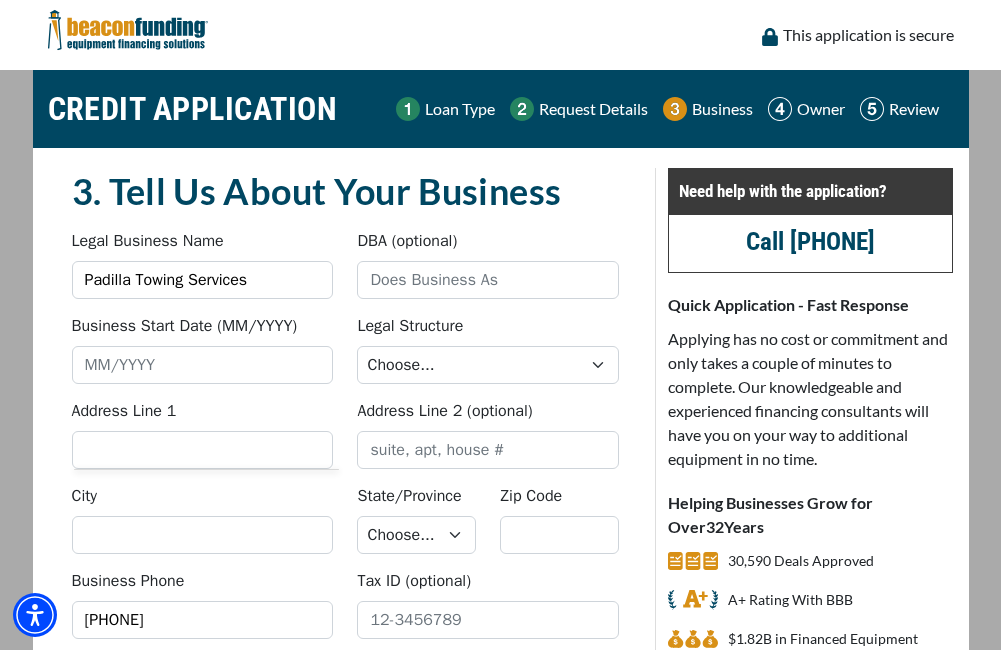 scroll, scrollTop: 0, scrollLeft: 0, axis: both 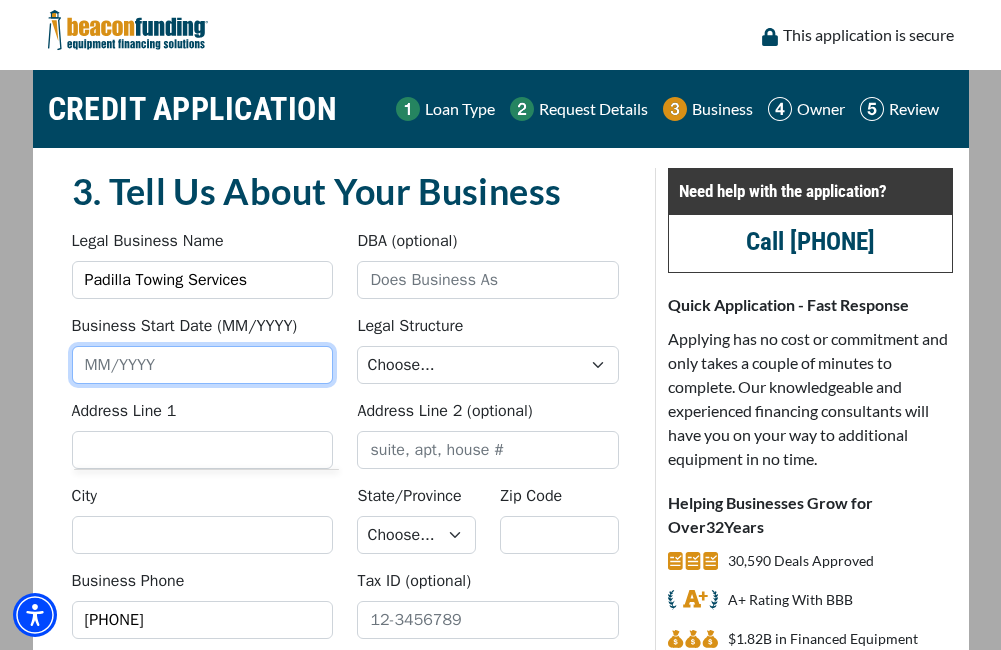 click on "Business Start Date (MM/YYYY)" at bounding box center [203, 365] 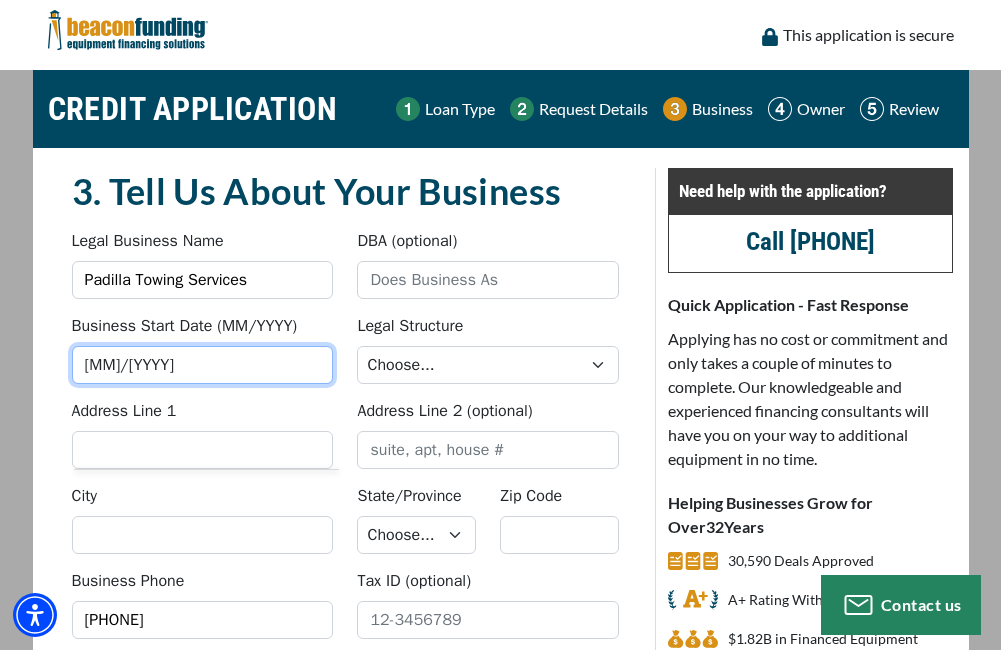 type on "[MM]/[YYYY]" 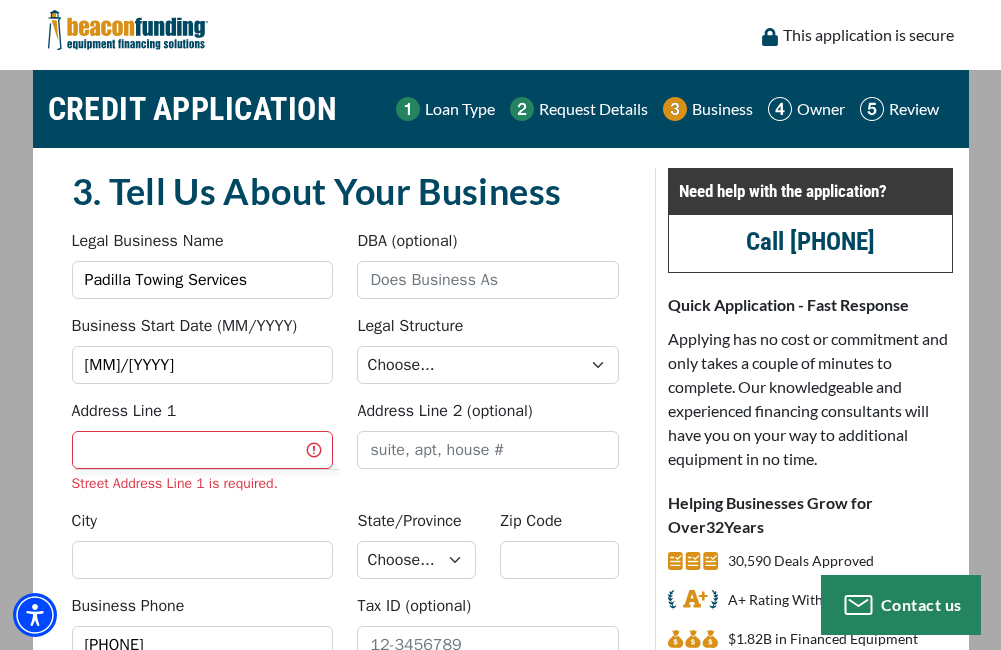 click on "Address Line 1" at bounding box center (203, 450) 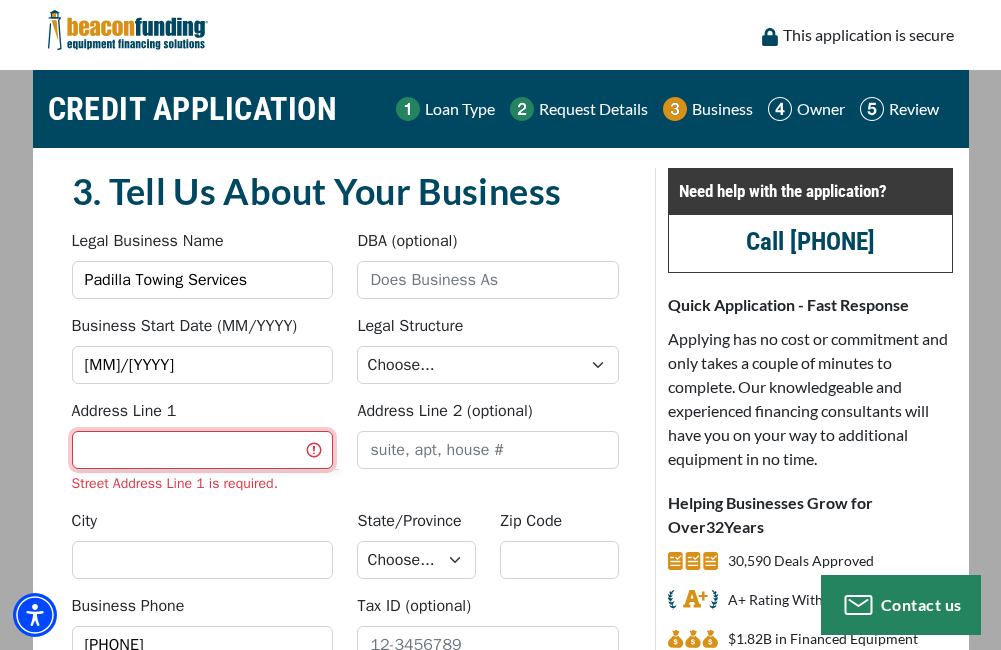 click on "Address Line 1" at bounding box center [203, 450] 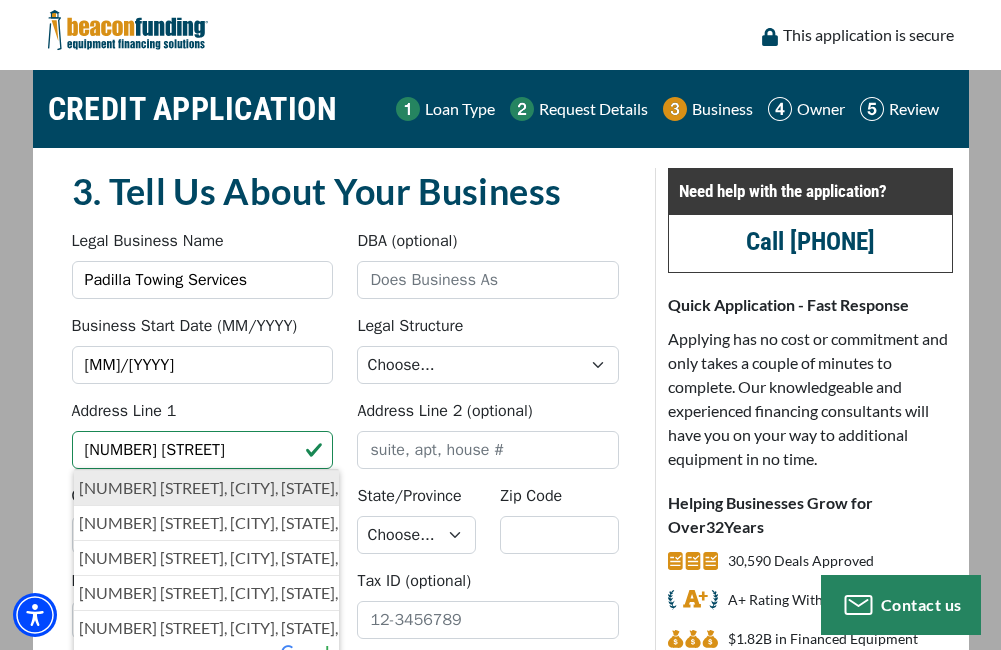 click on "[NUMBER] [STREET], [CITY], [STATE], [COUNTRY]" at bounding box center [207, 488] 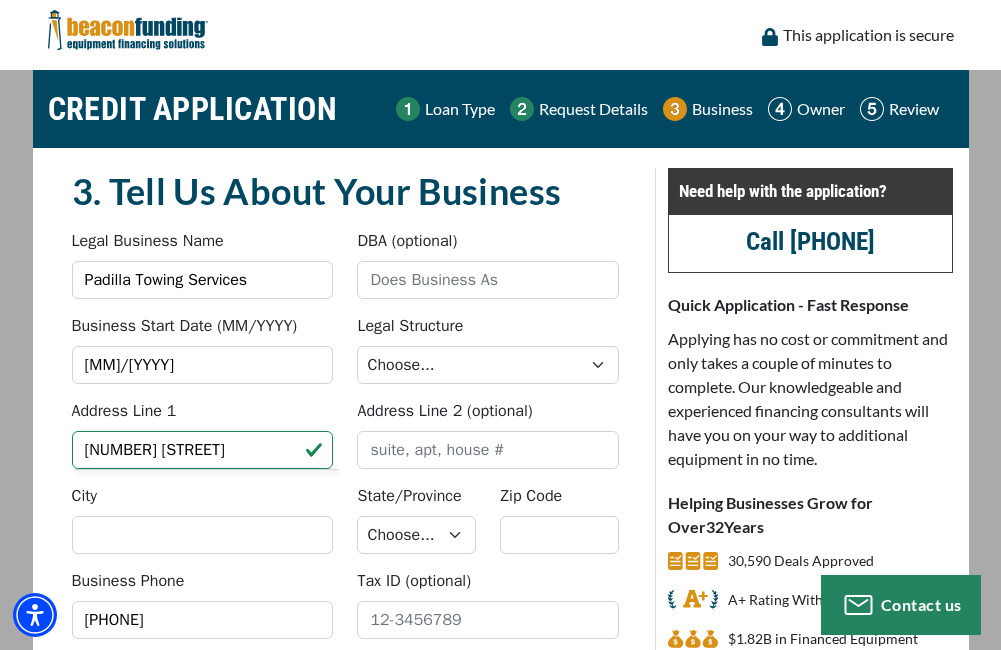 type on "[NUMBER] [STREET]" 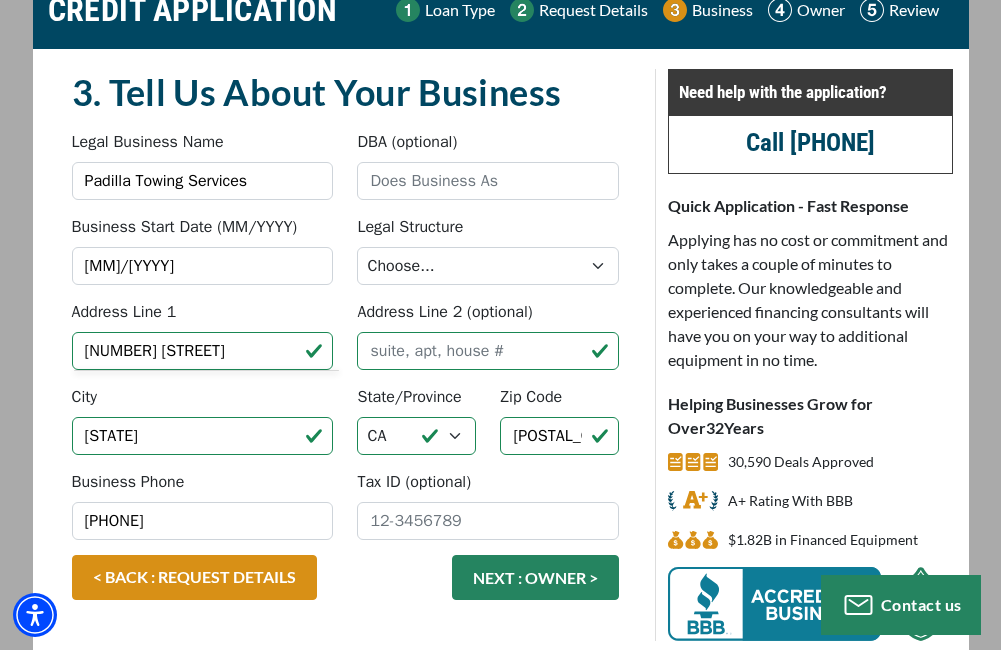 scroll, scrollTop: 170, scrollLeft: 0, axis: vertical 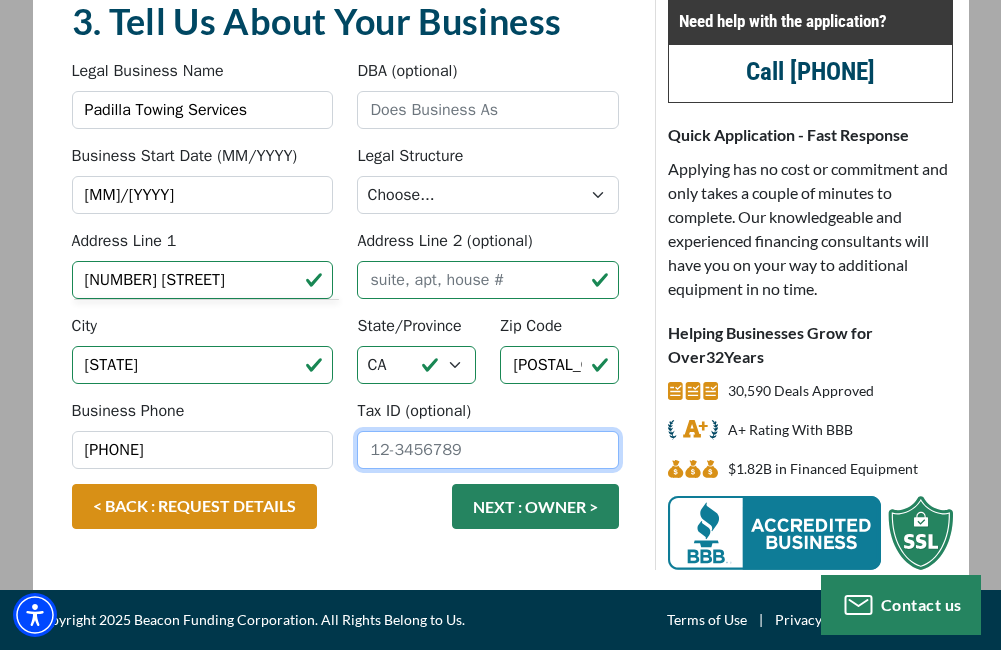click on "Tax ID (optional)" at bounding box center (488, 450) 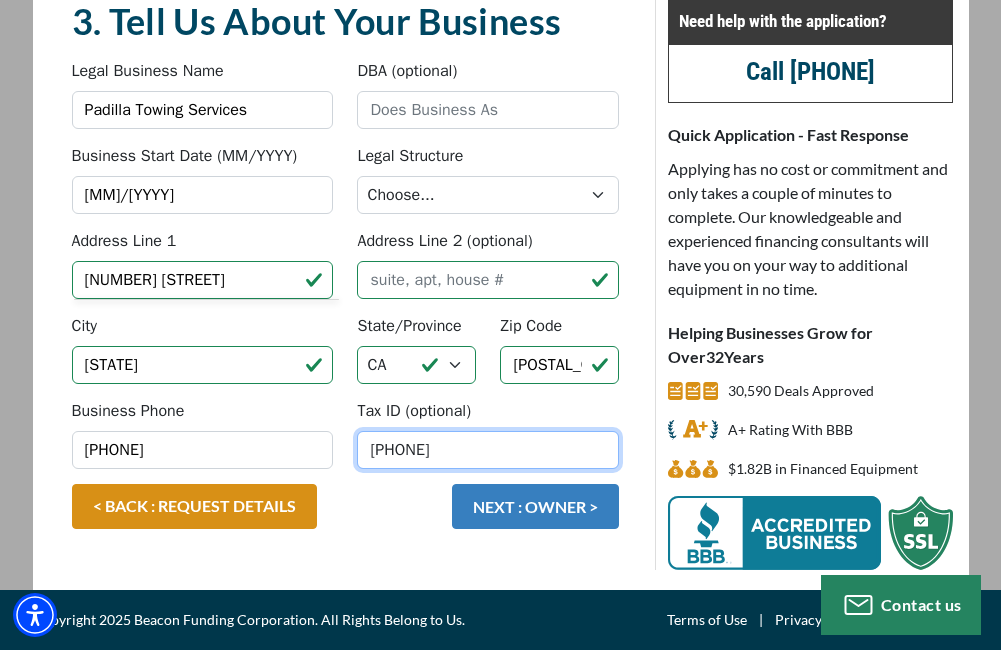 type on "[PHONE]" 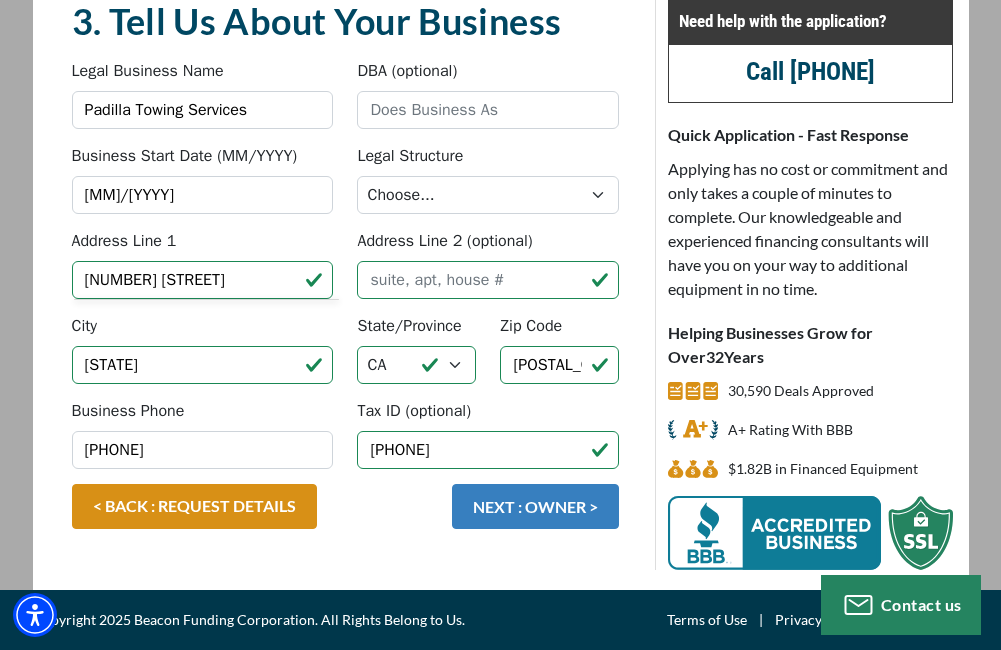 click on "NEXT : OWNER >" at bounding box center (535, 506) 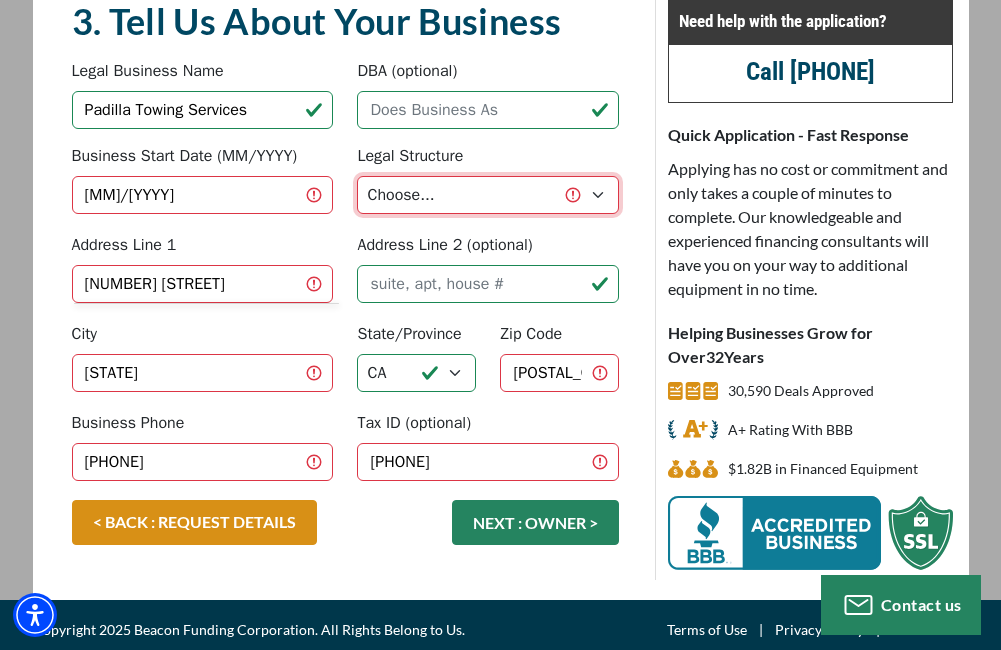 click on "Choose...
Corporation
LLC
LLP
Municipality
Non-Profit
Partnership
Proprietorship" at bounding box center (488, 195) 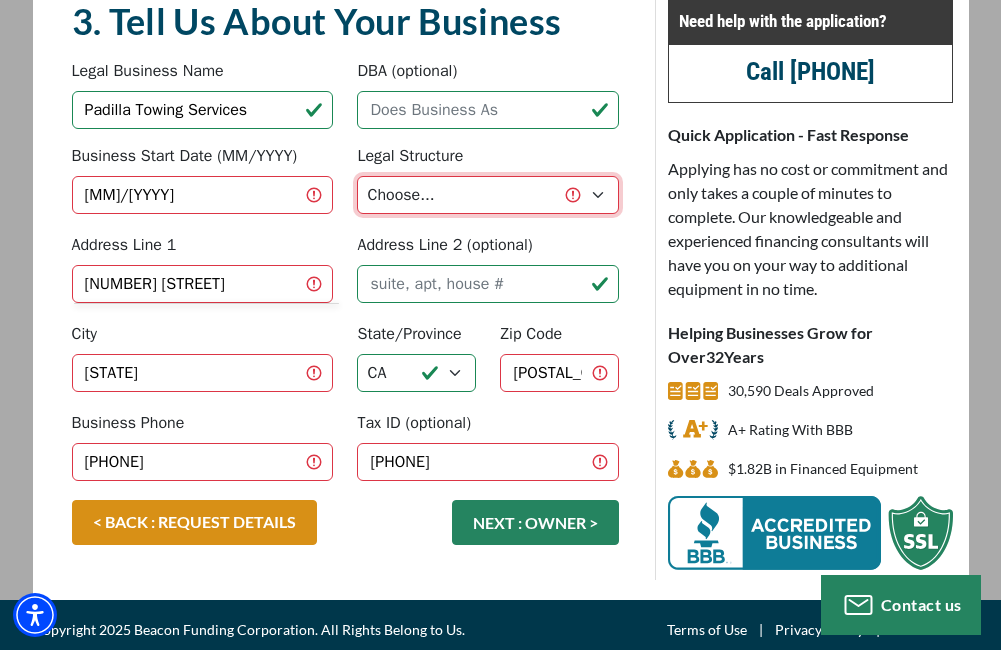 select on "2" 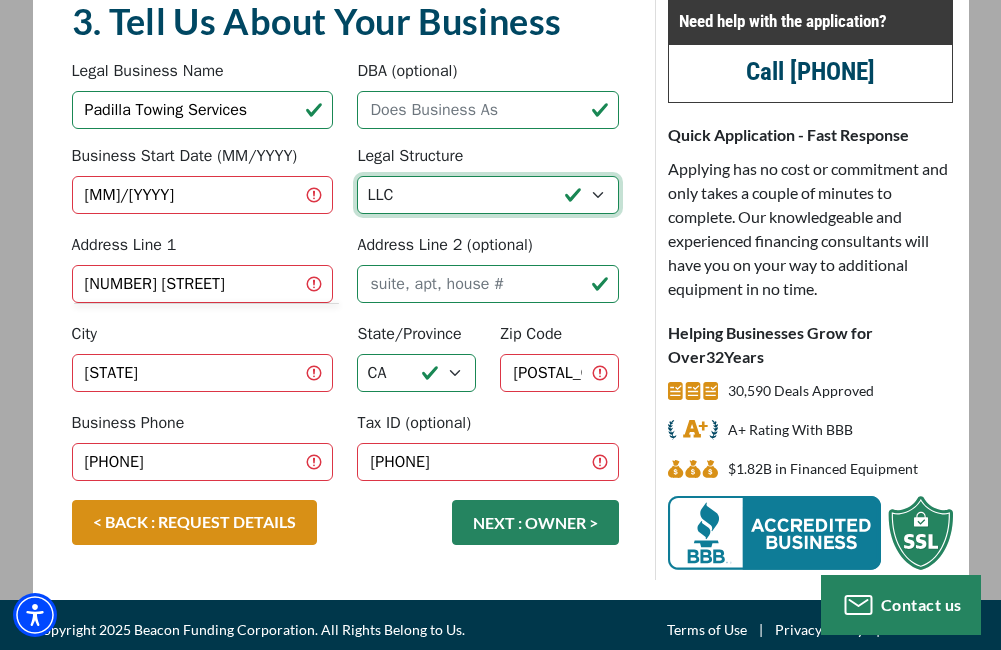 click on "Choose...
Corporation
LLC
LLP
Municipality
Non-Profit
Partnership
Proprietorship" at bounding box center (488, 195) 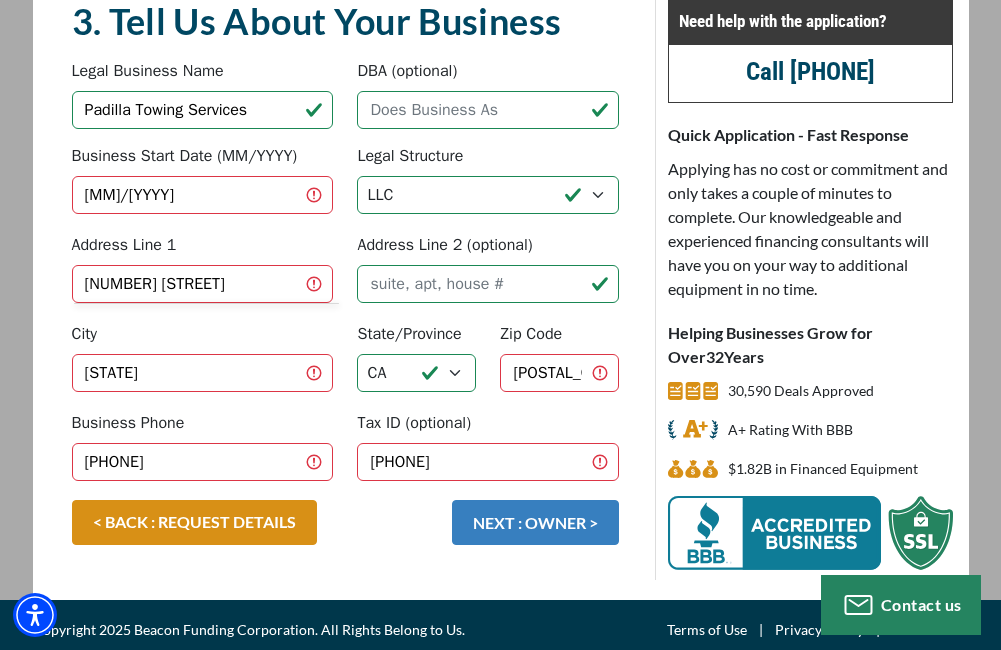 click on "NEXT : OWNER >" at bounding box center [535, 522] 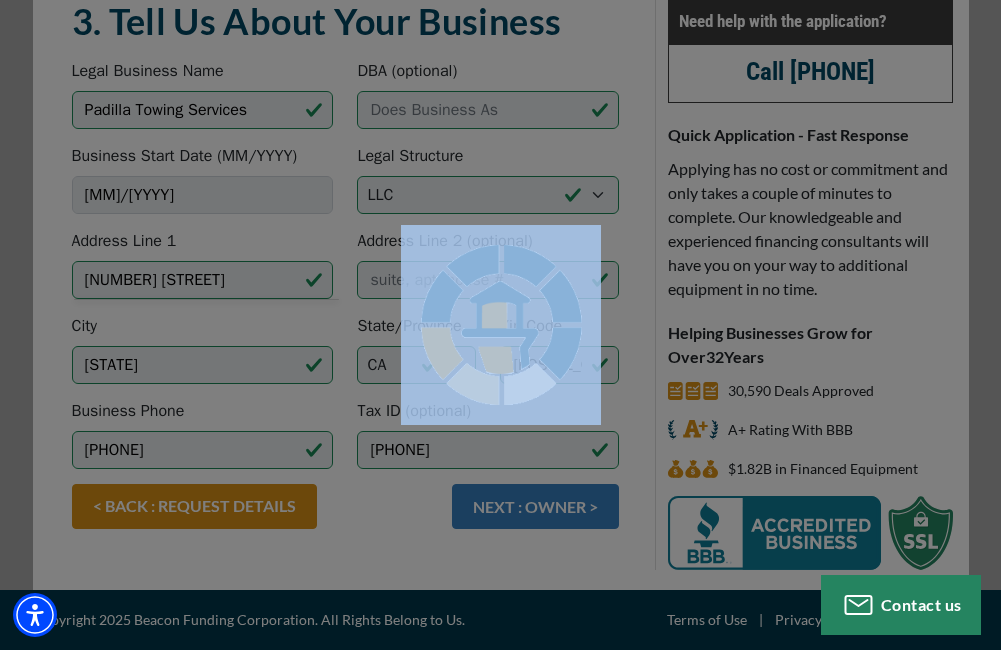 click at bounding box center [500, 325] 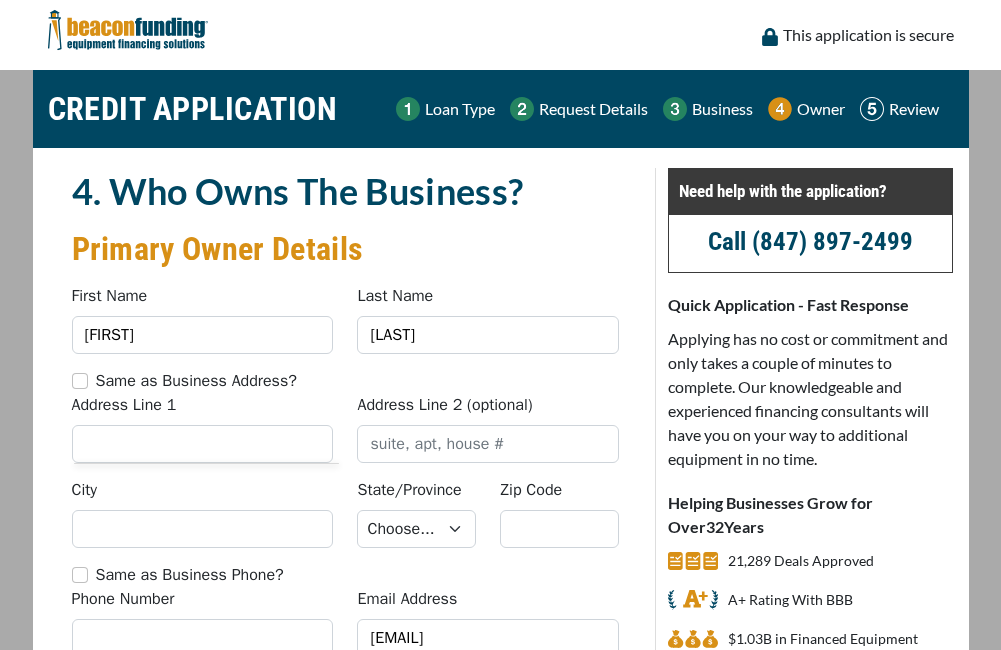 scroll, scrollTop: 0, scrollLeft: 0, axis: both 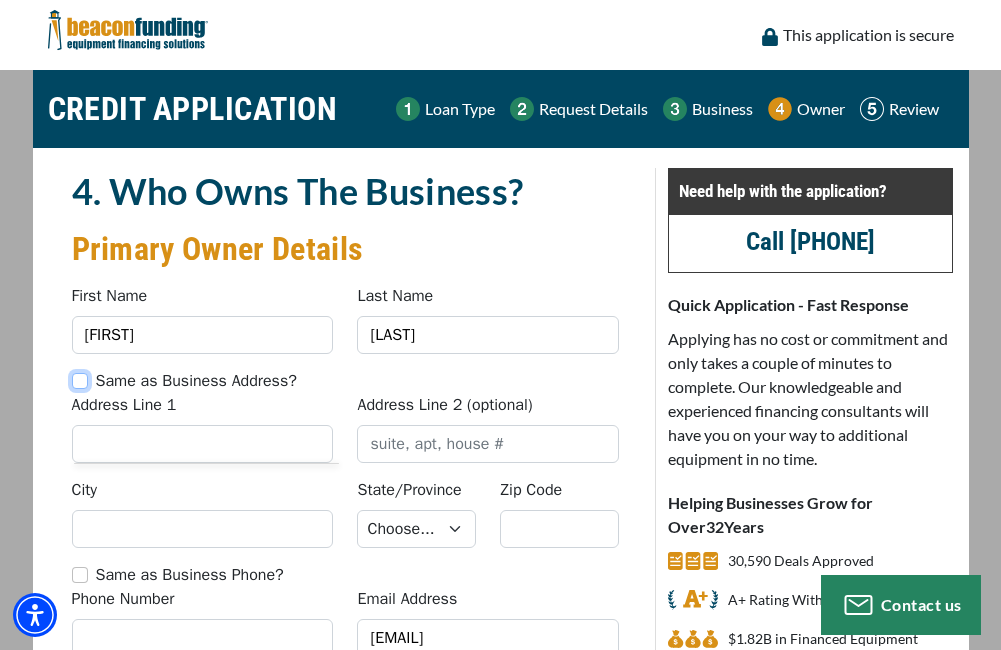 click on "Same as Business Address?" at bounding box center (80, 381) 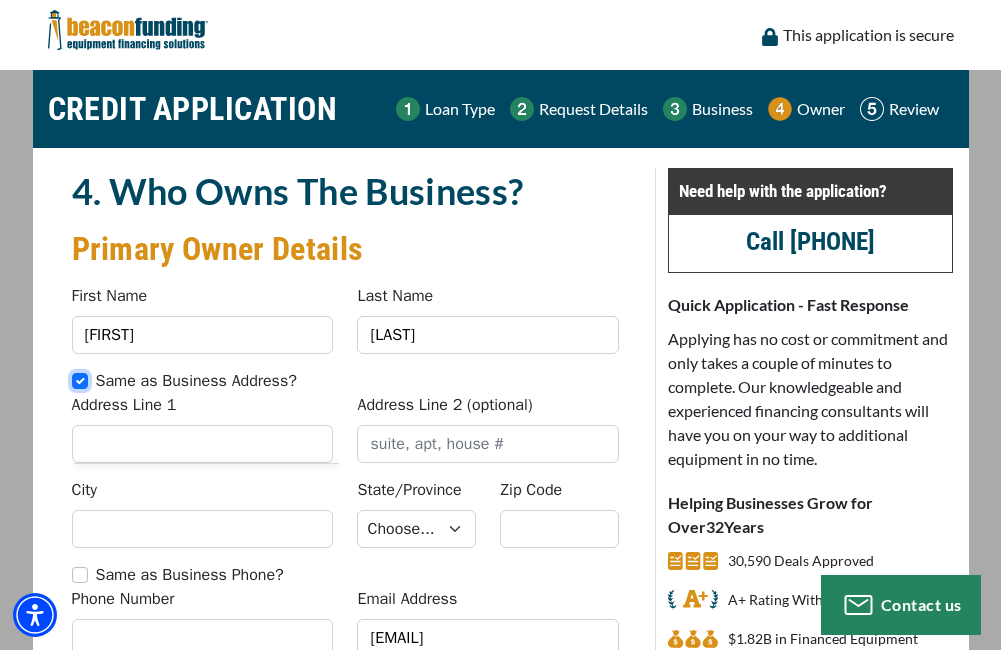 type on "[NUMBER] [STREET]" 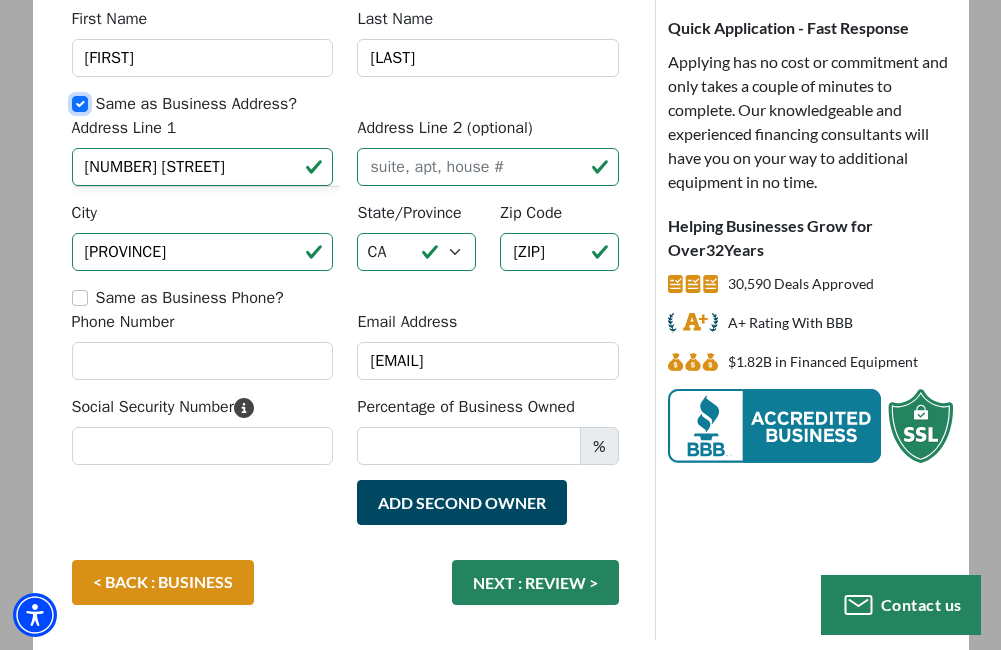 scroll, scrollTop: 300, scrollLeft: 0, axis: vertical 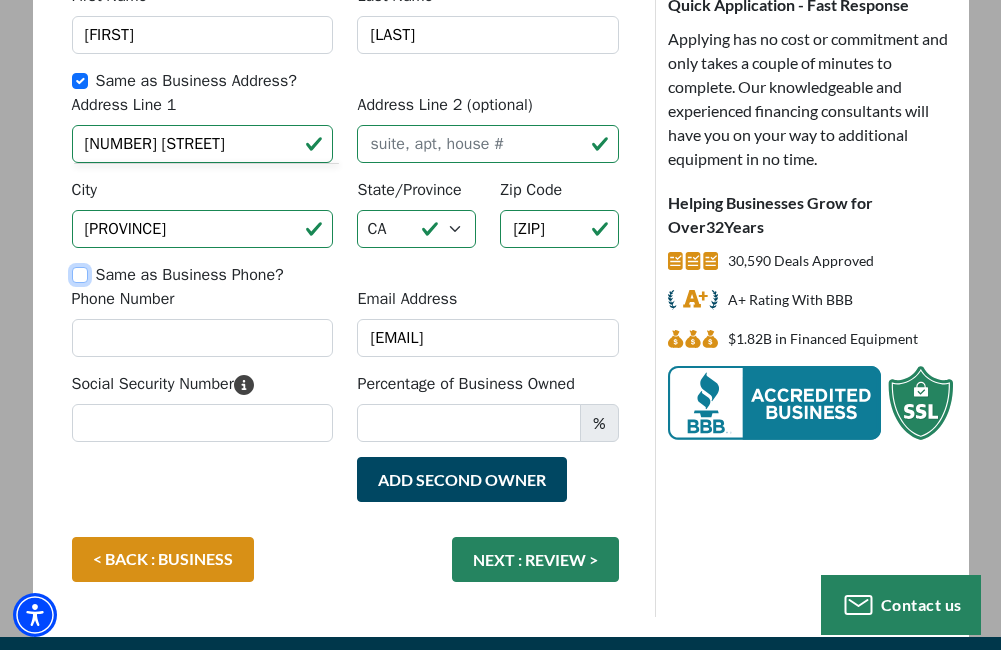 click on "Same as Business Phone?" at bounding box center [80, 275] 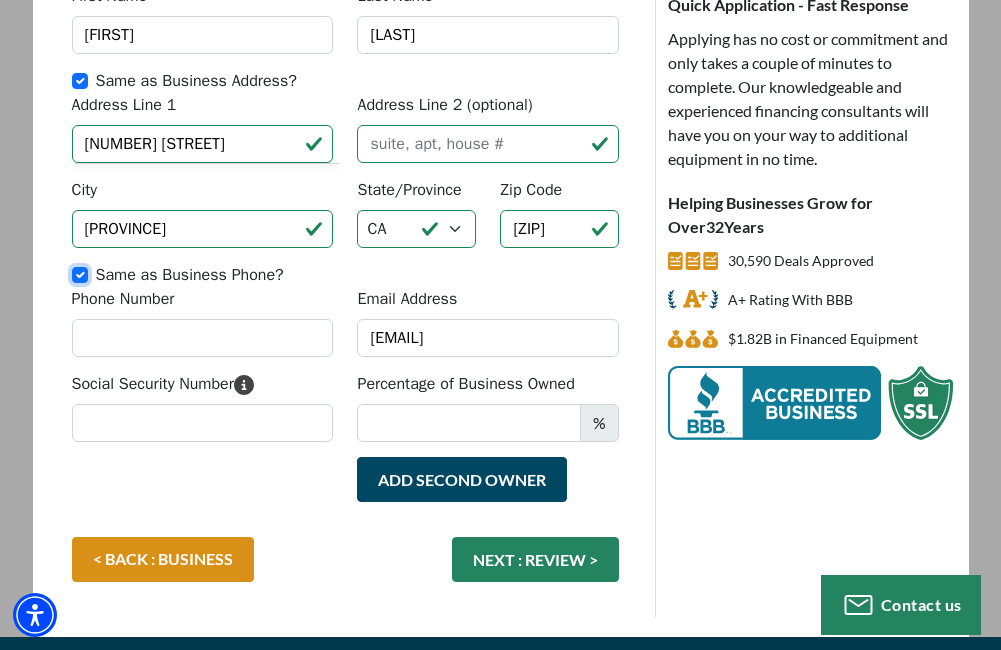 type on "[PHONE]" 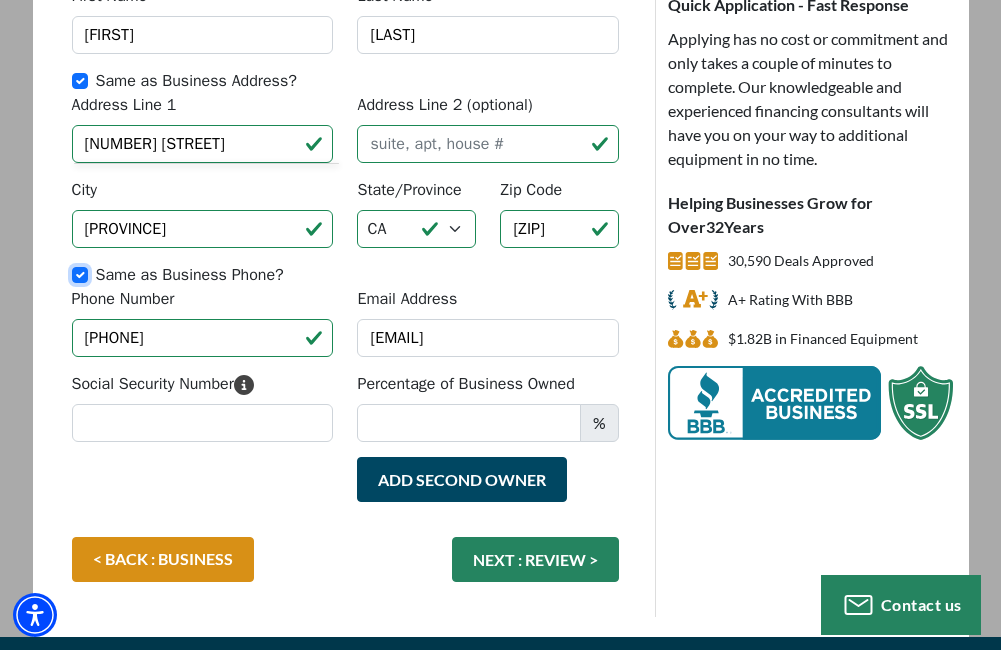 scroll, scrollTop: 347, scrollLeft: 0, axis: vertical 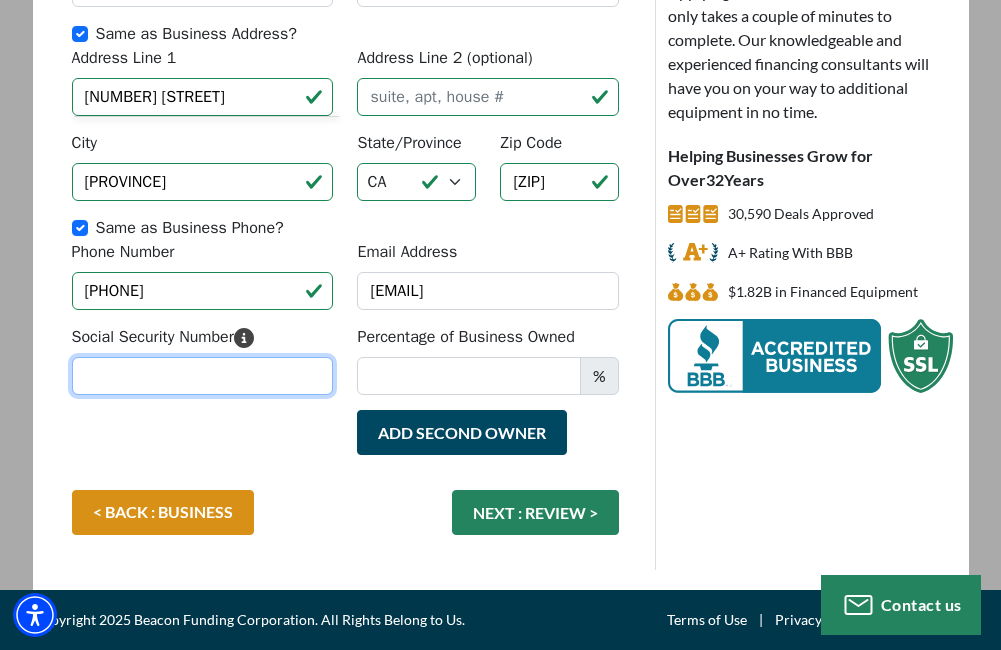 click on "Social Security Number" at bounding box center (203, 376) 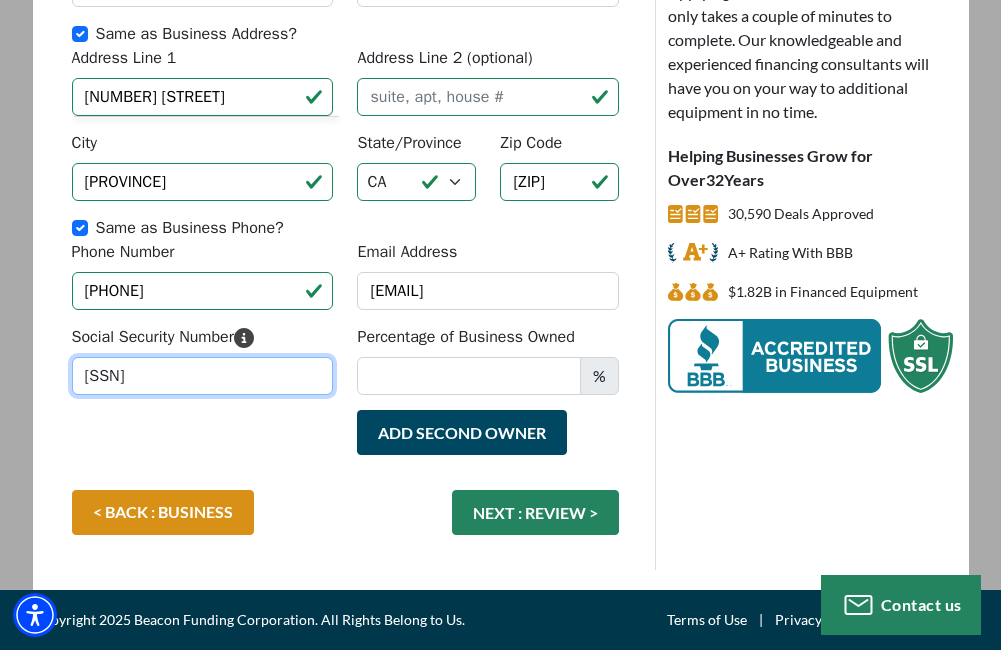 type on "564-85-3079" 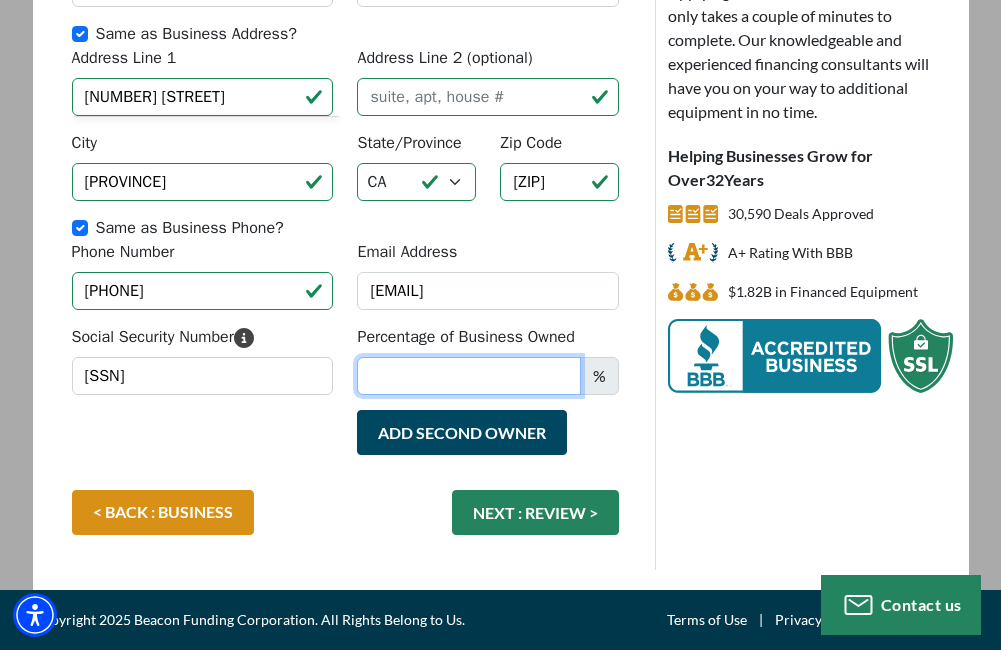 click on "Percentage of Business Owned" at bounding box center [469, 376] 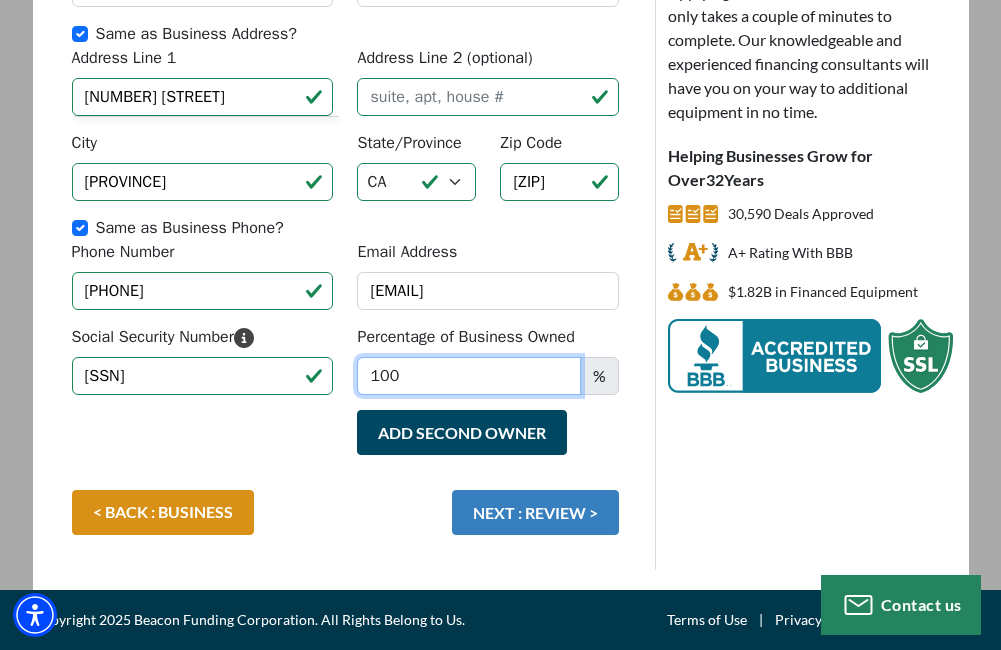 type on "100" 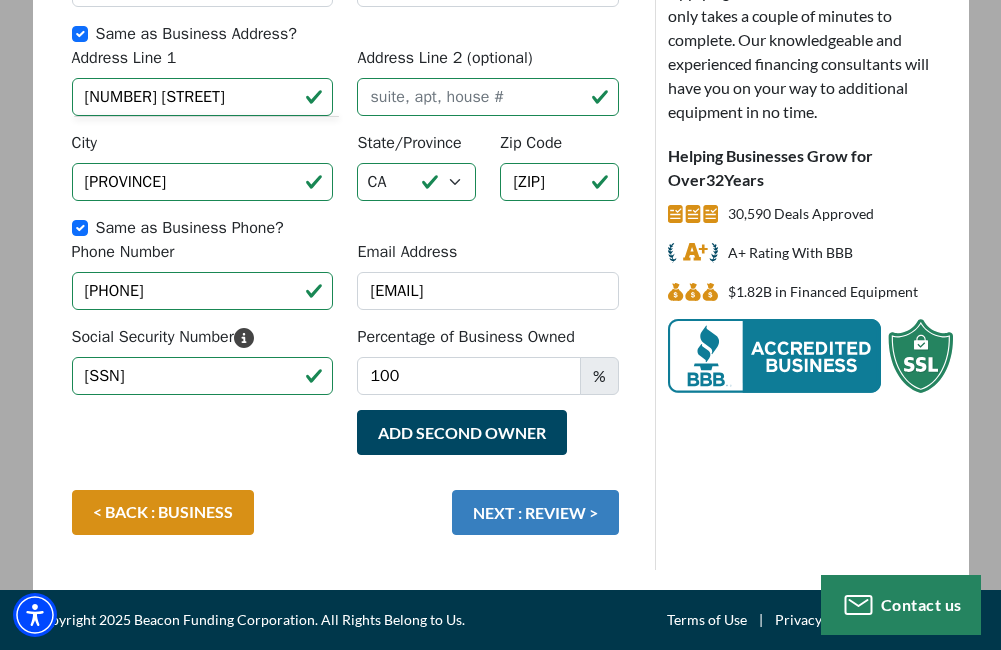 click on "NEXT : REVIEW >" at bounding box center (535, 512) 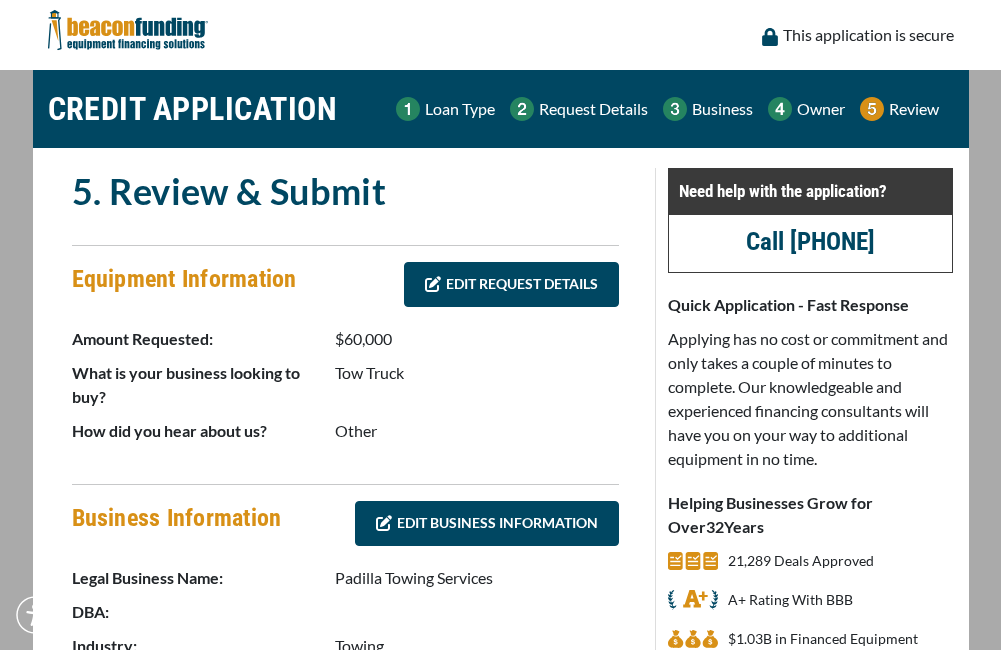 scroll, scrollTop: 0, scrollLeft: 0, axis: both 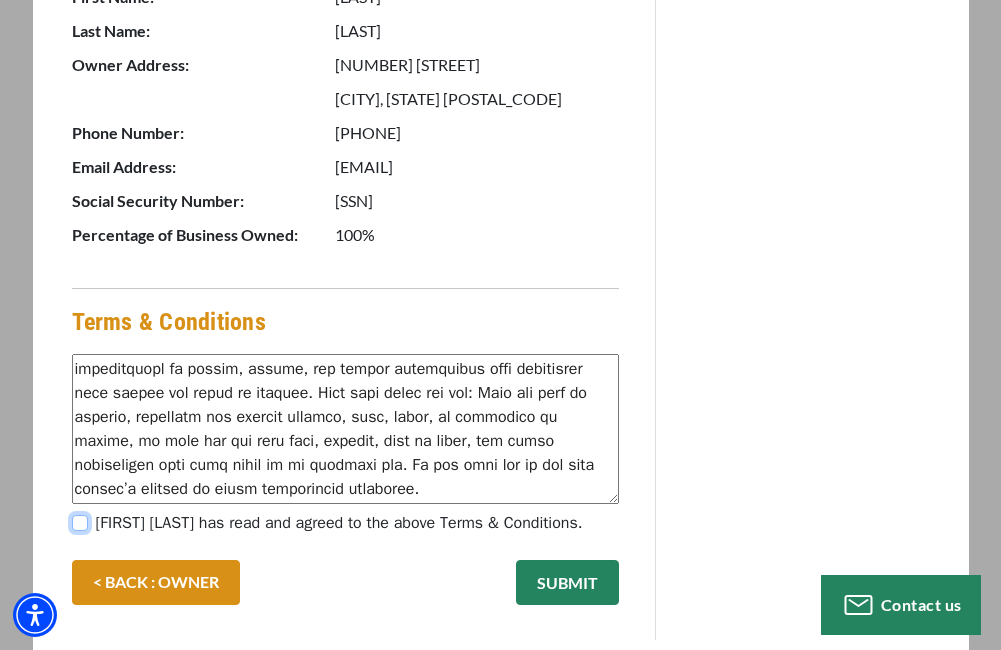 click on "[FIRST] [LAST] has read and agreed to the above Terms & Conditions." at bounding box center (80, 523) 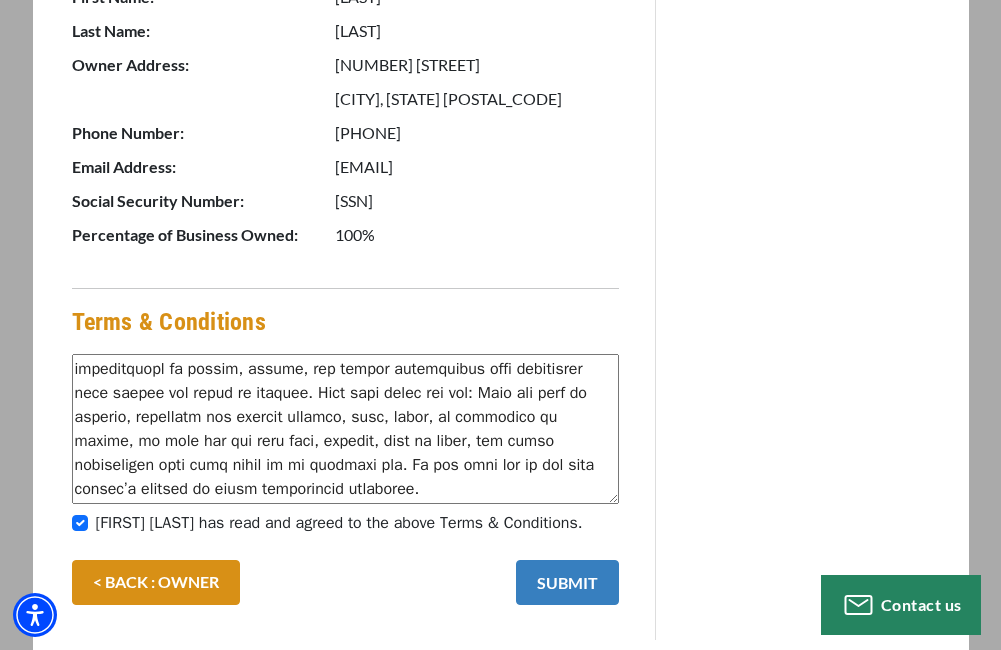 click on "SUBMIT" at bounding box center (567, 582) 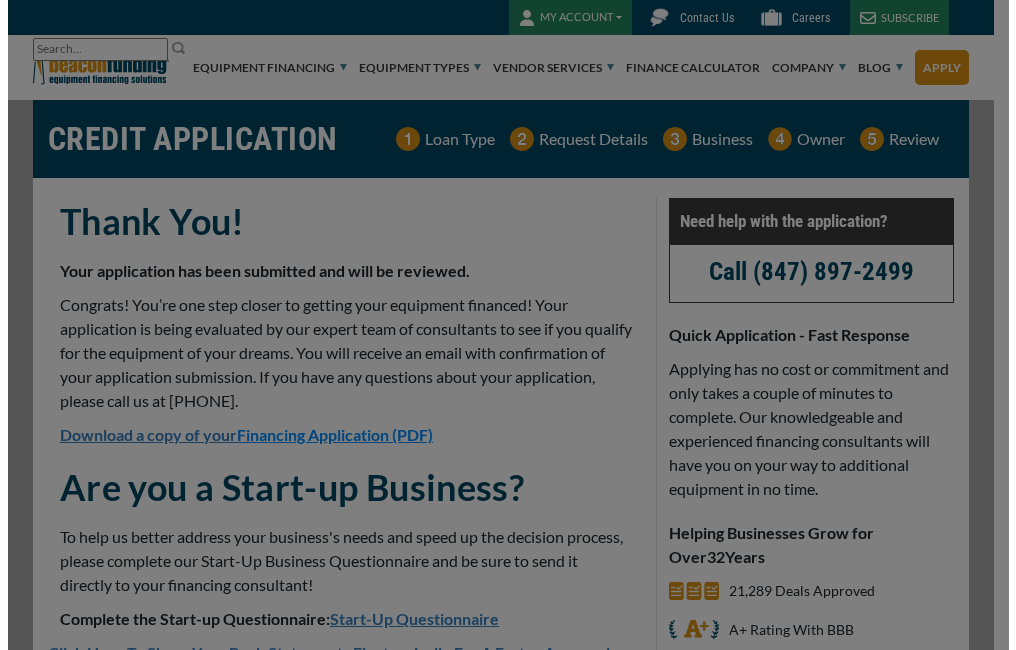 scroll, scrollTop: 0, scrollLeft: 0, axis: both 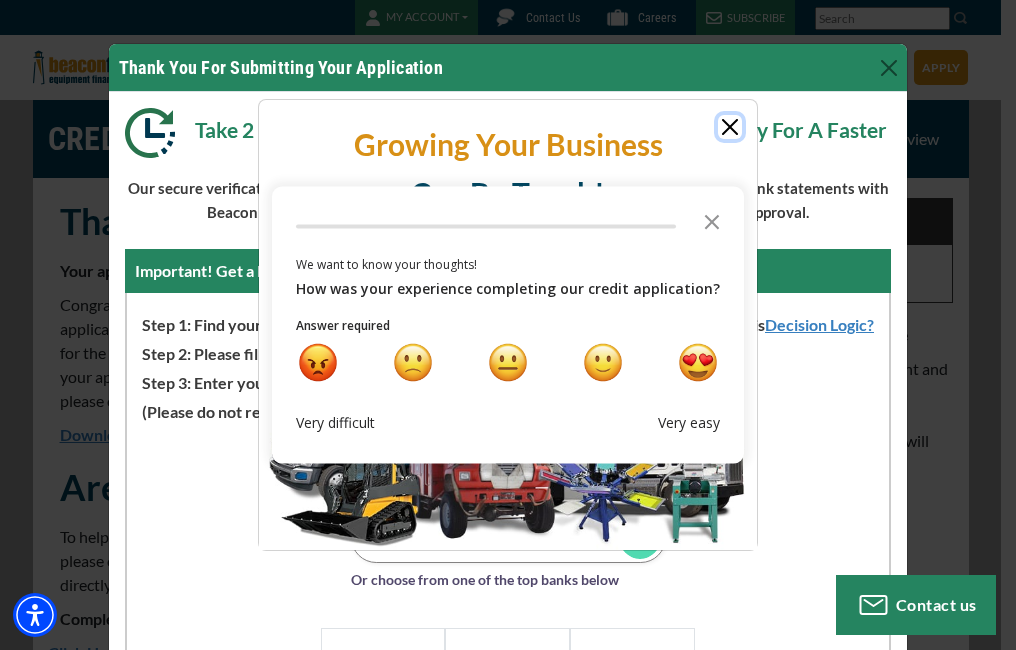 click at bounding box center [730, 127] 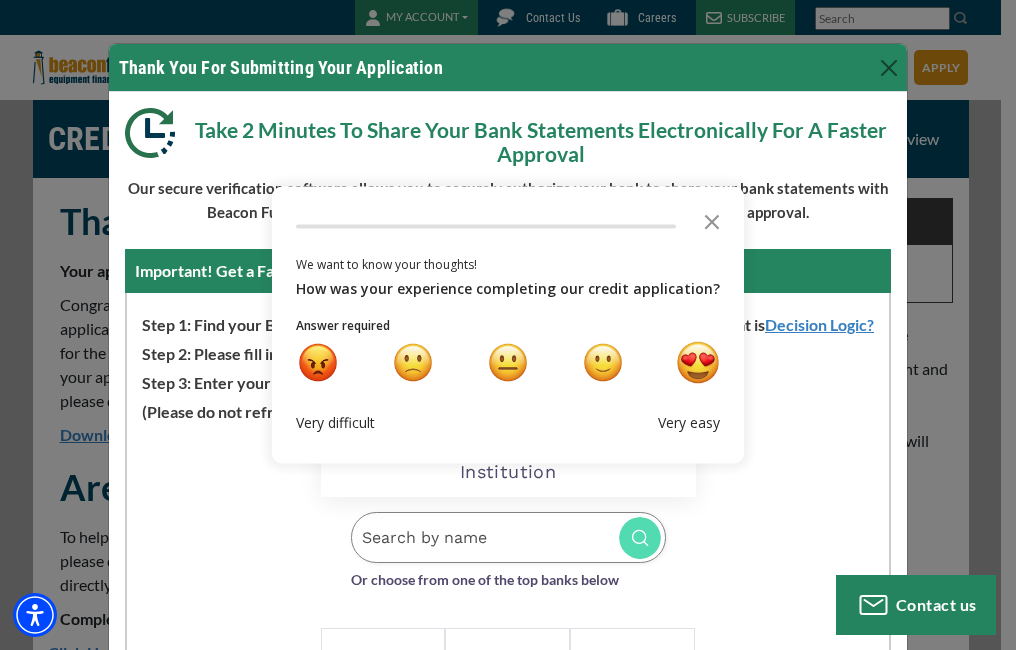 click at bounding box center (698, 363) 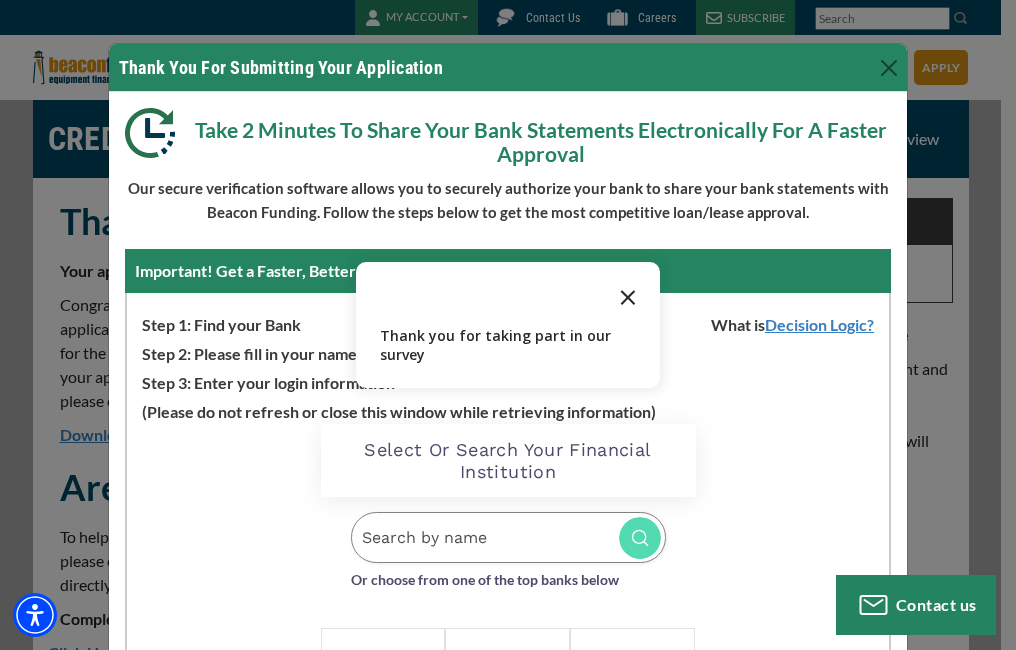 click 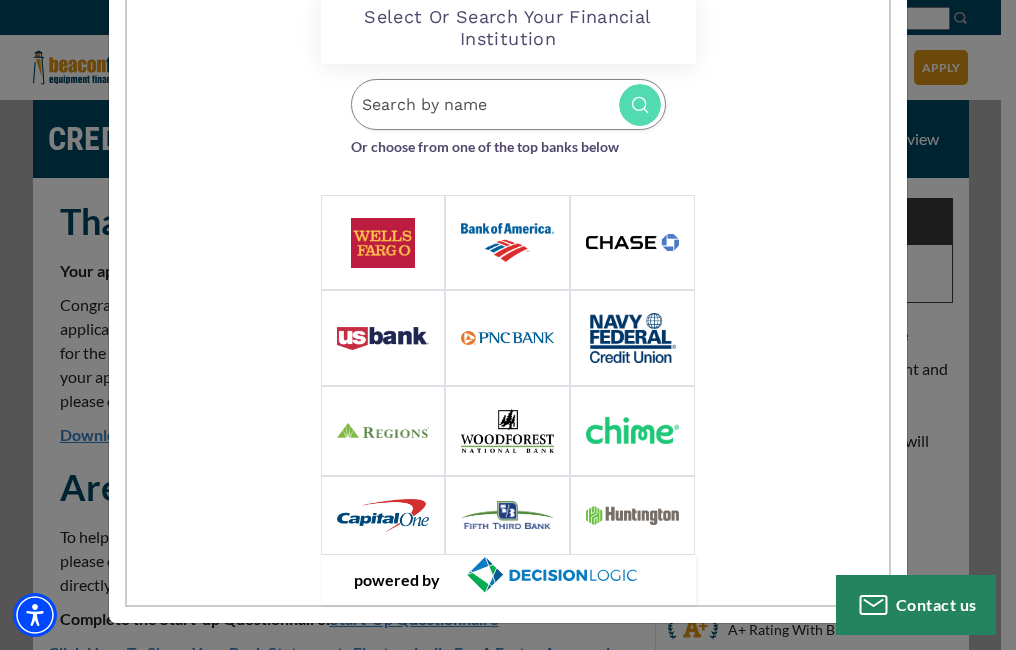 scroll, scrollTop: 435, scrollLeft: 0, axis: vertical 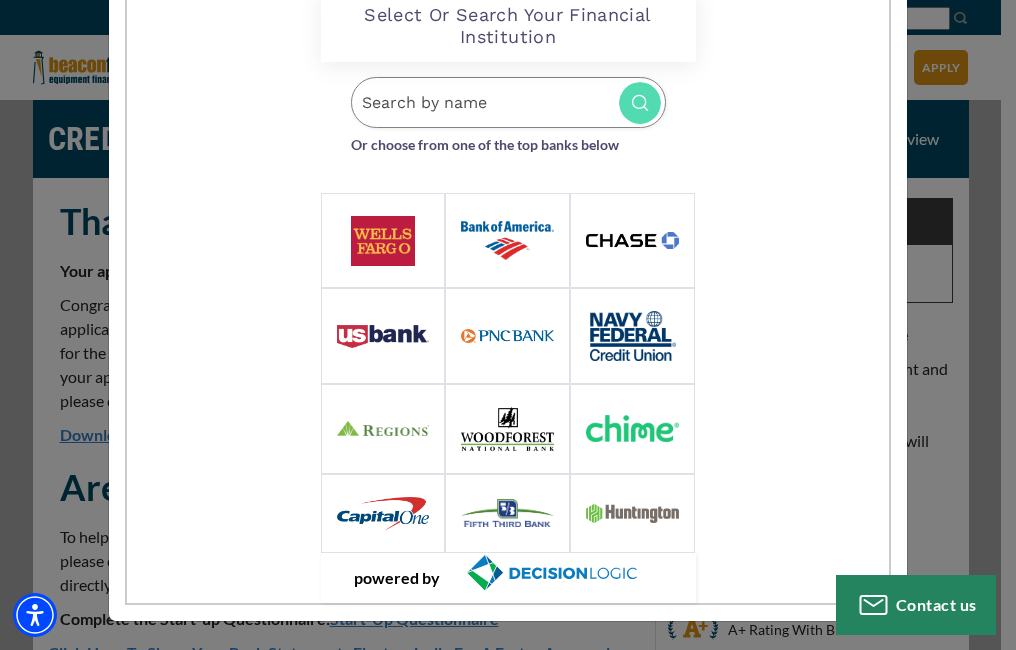 click at bounding box center (632, 241) 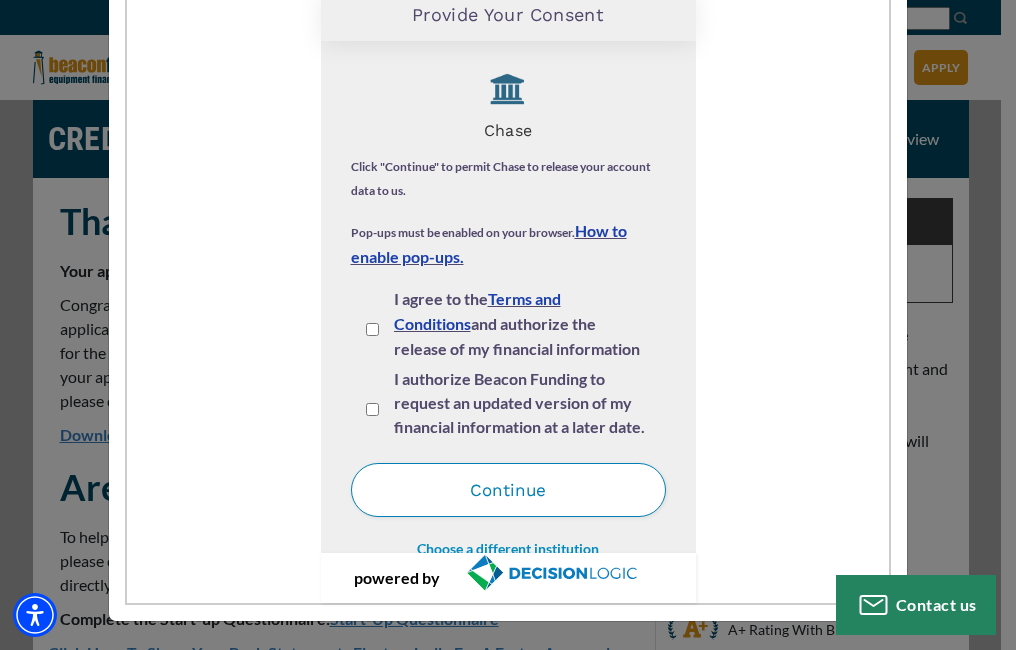 click on "I agree to the  Terms and Conditions  and authorize the release of my financial information to DecisionLogic and Beacon Funding." at bounding box center [372, 329] 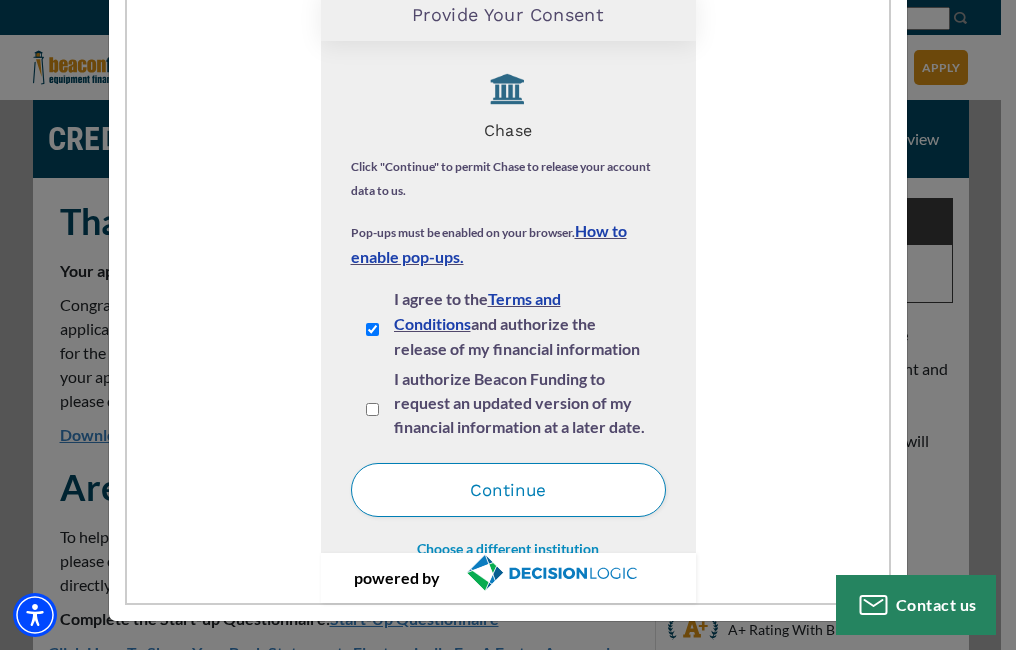 click on "Continue" at bounding box center [508, 490] 